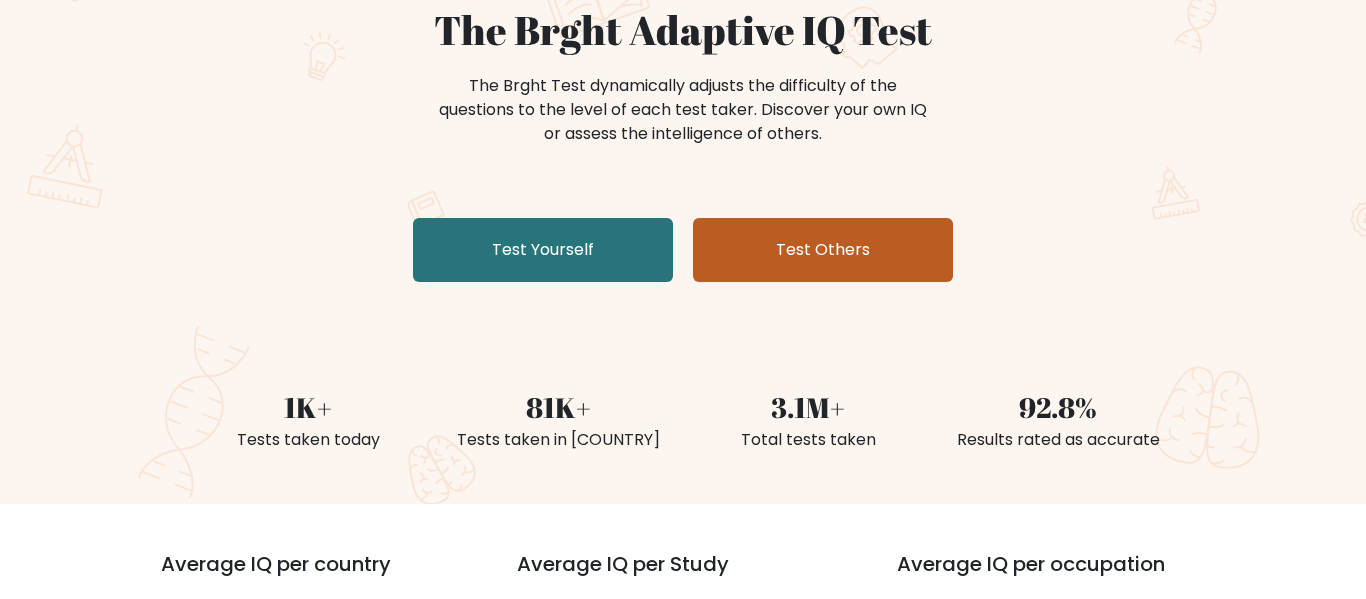scroll, scrollTop: 200, scrollLeft: 0, axis: vertical 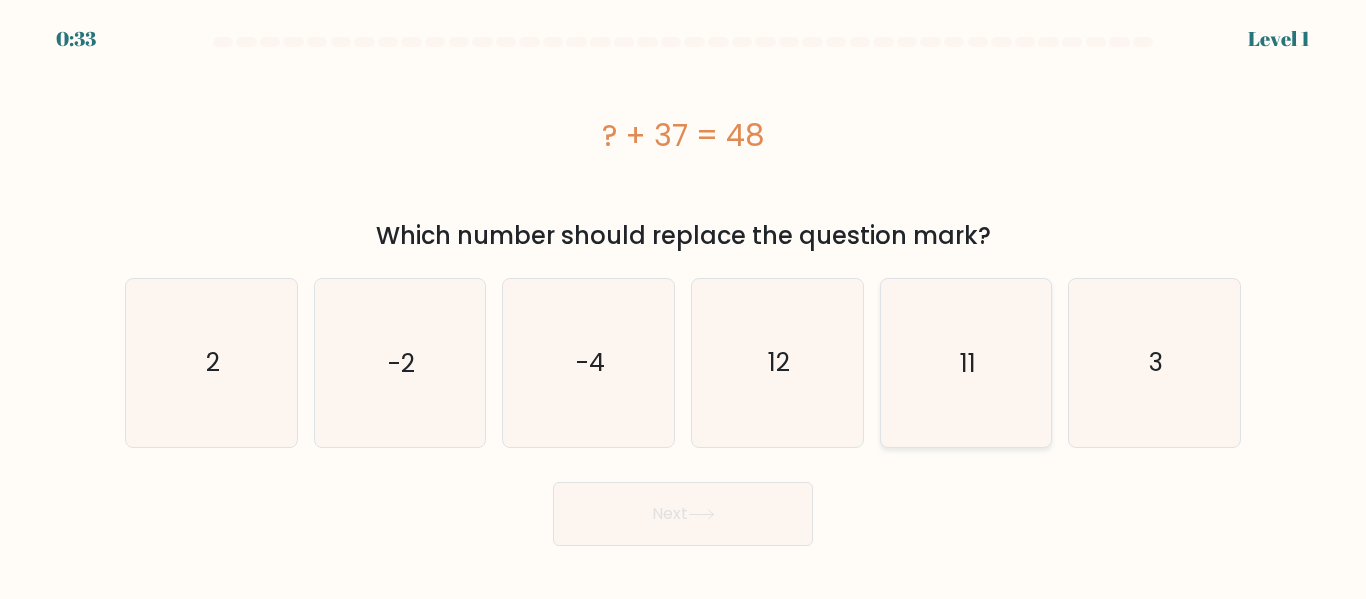 click on "11" at bounding box center [965, 362] 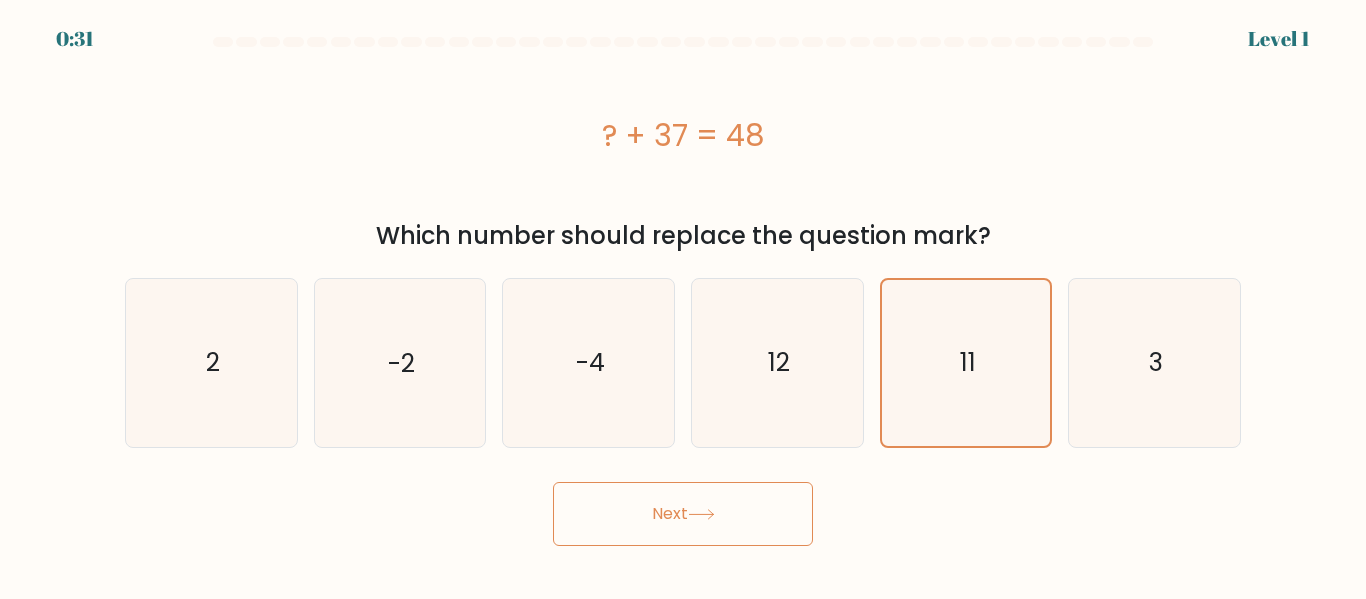 click on "0:31
Level 1
a." at bounding box center [683, 299] 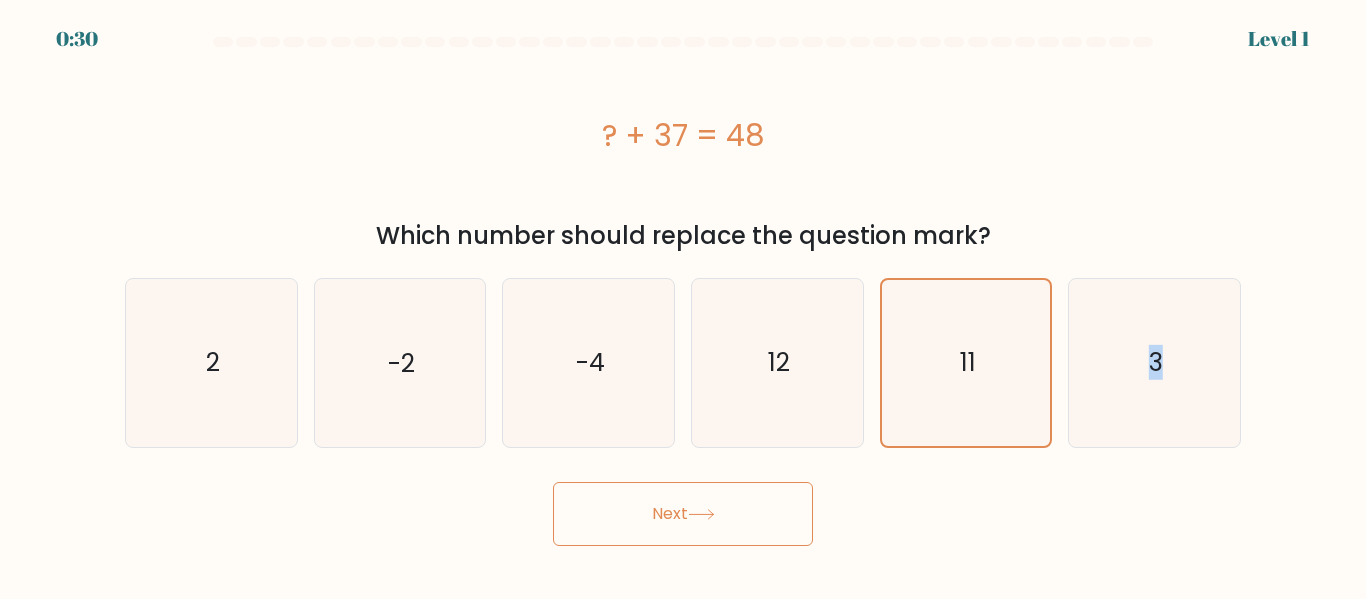 click on "Next" at bounding box center (683, 514) 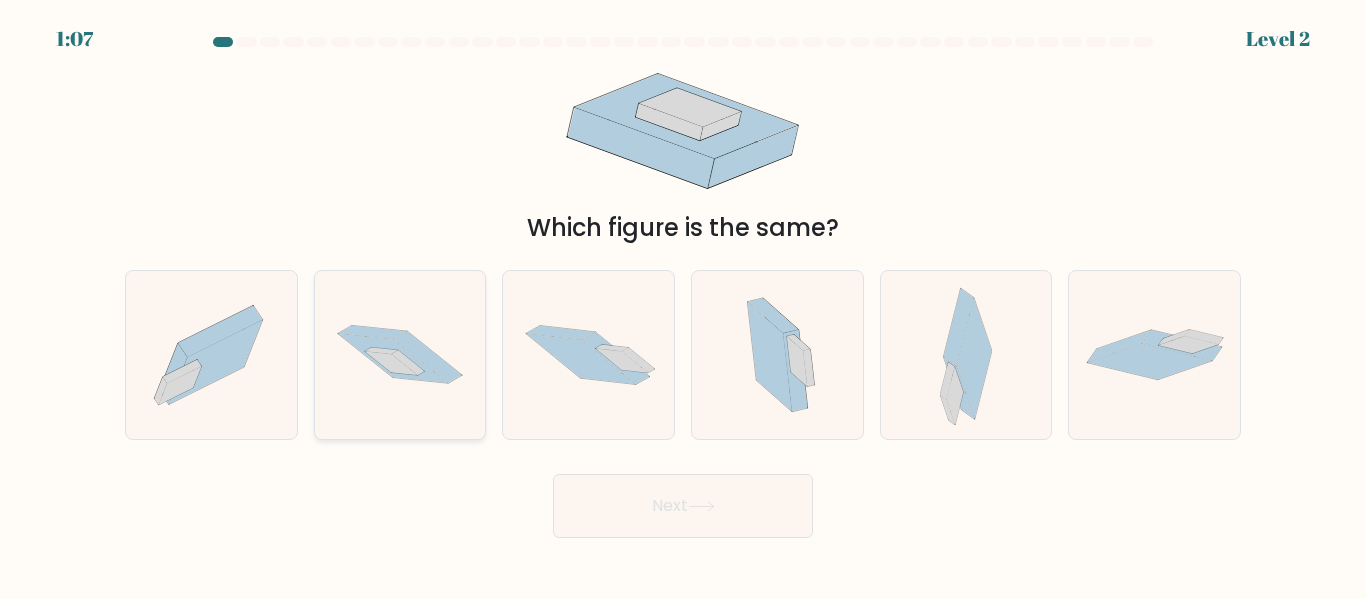 click at bounding box center (393, 358) 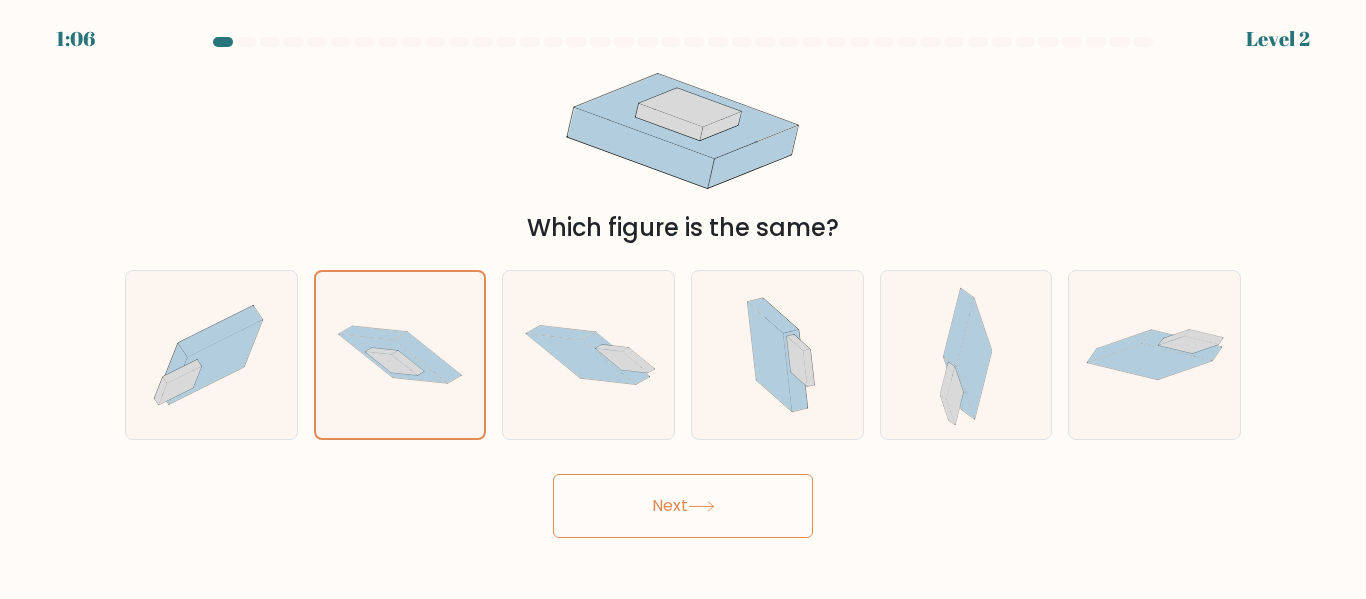 click on "Next" at bounding box center [683, 506] 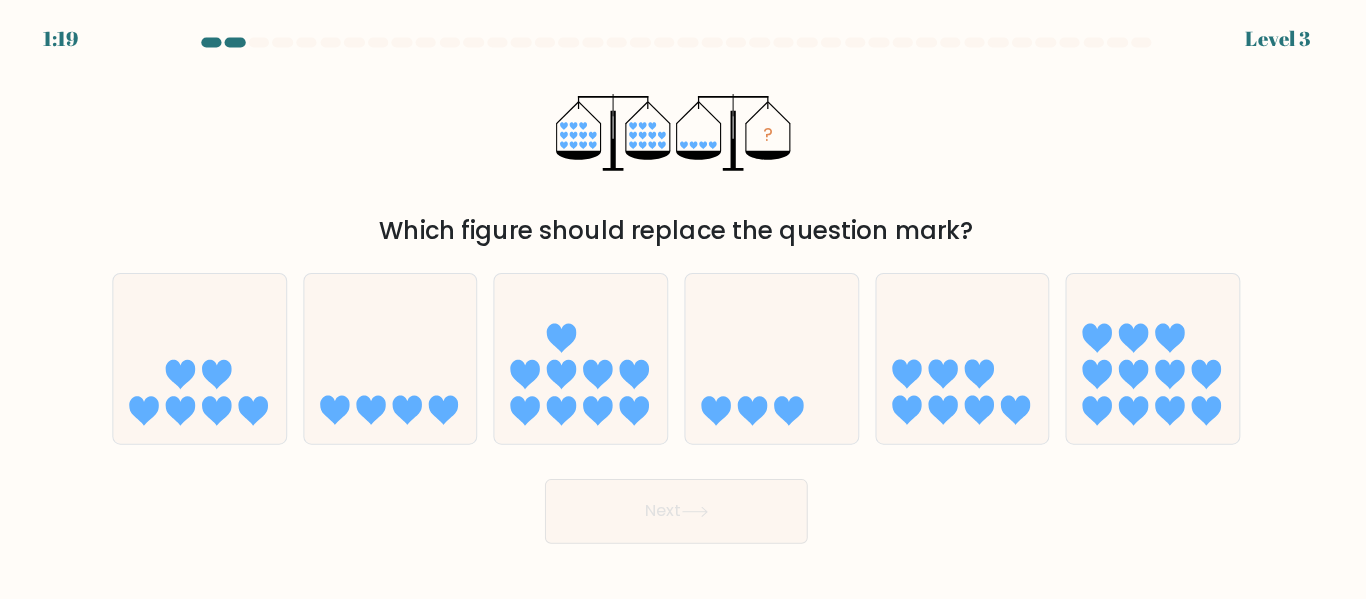 scroll, scrollTop: 0, scrollLeft: 0, axis: both 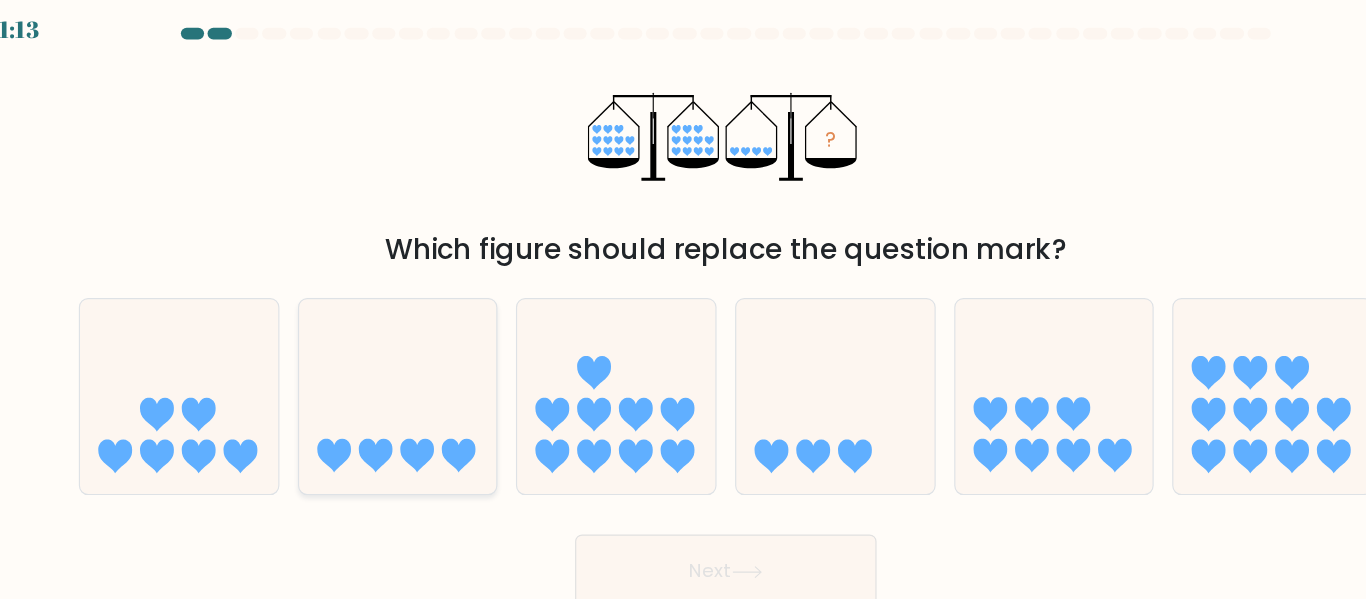 click at bounding box center [400, 354] 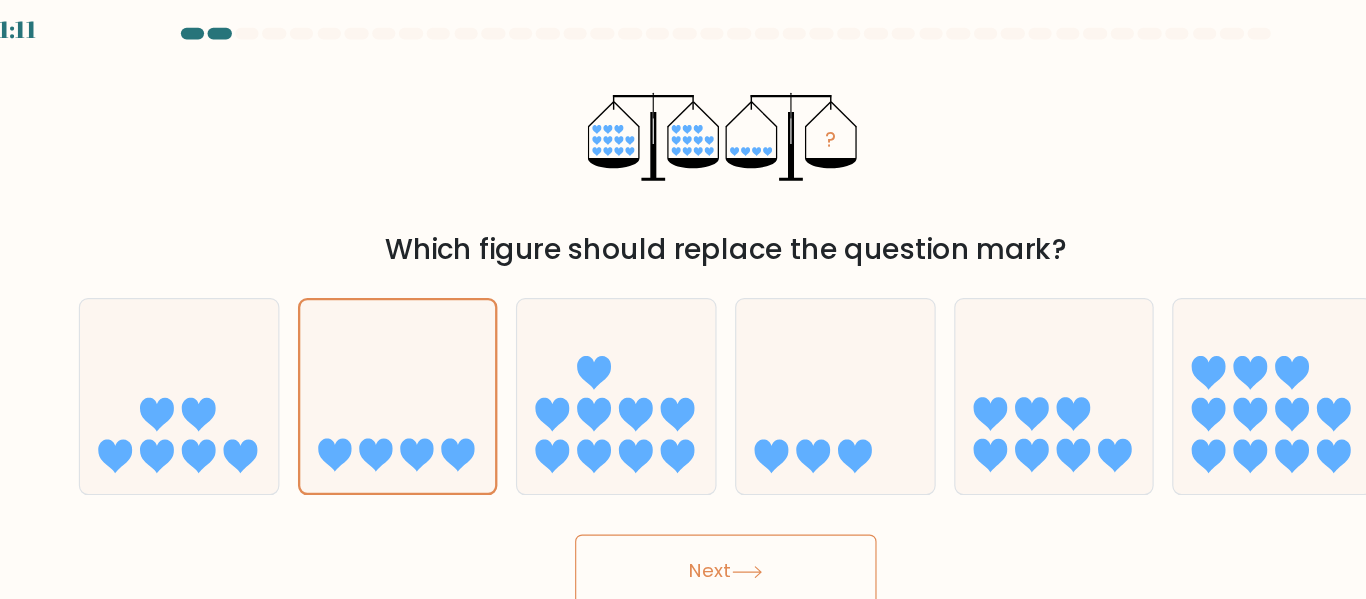 click on "Next" at bounding box center (683, 506) 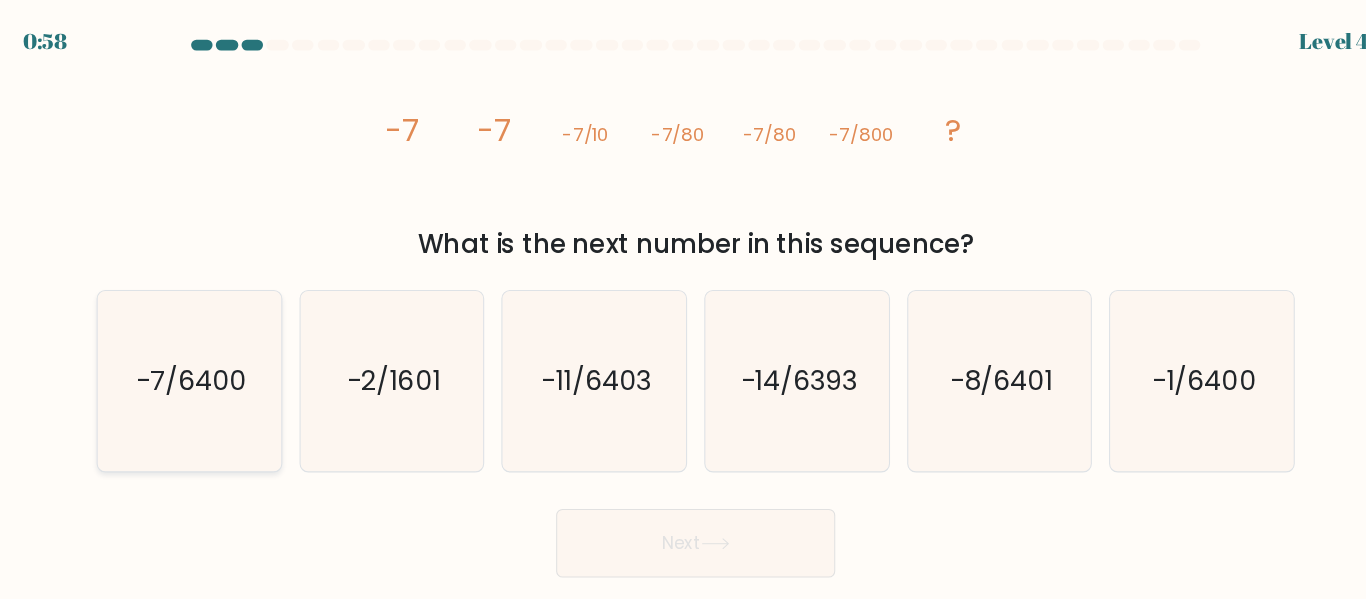 click on "-7/6400" at bounding box center [212, 355] 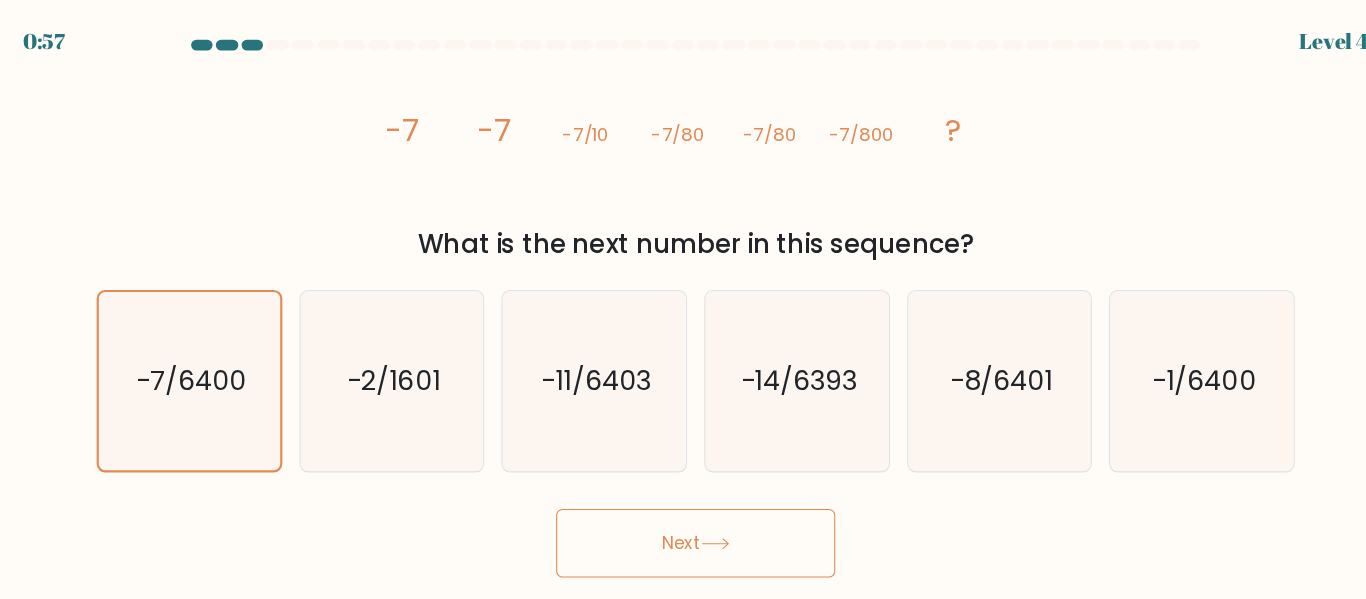 click on "Next" at bounding box center [683, 506] 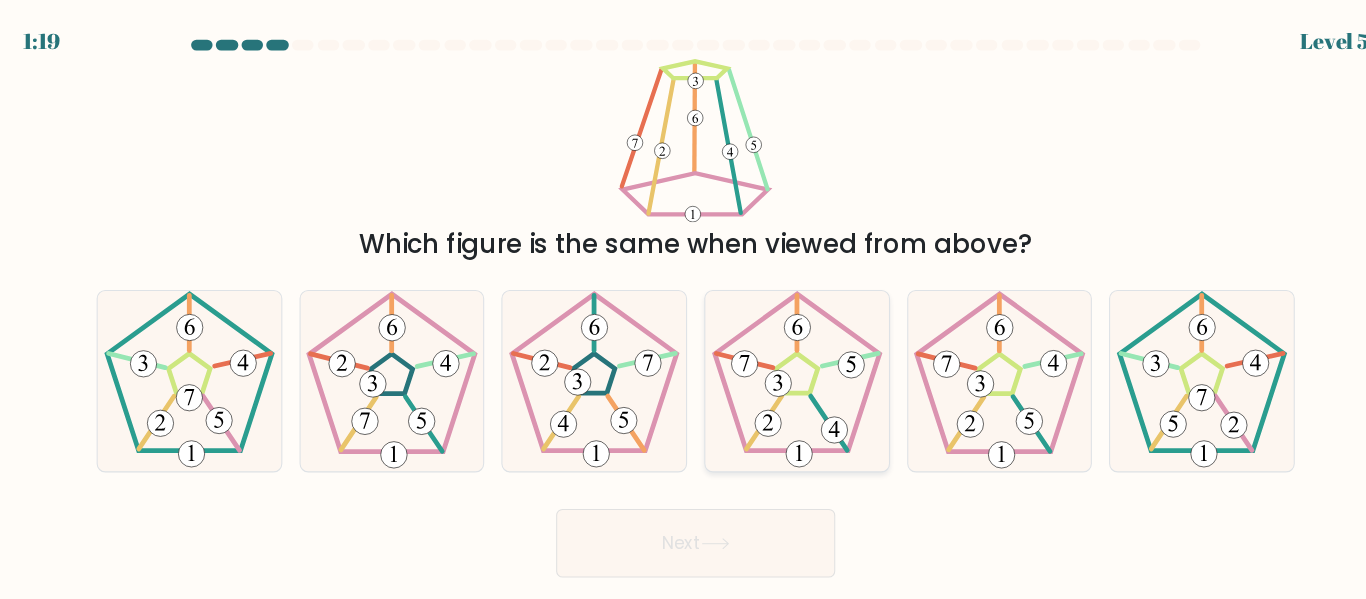 click at bounding box center [777, 354] 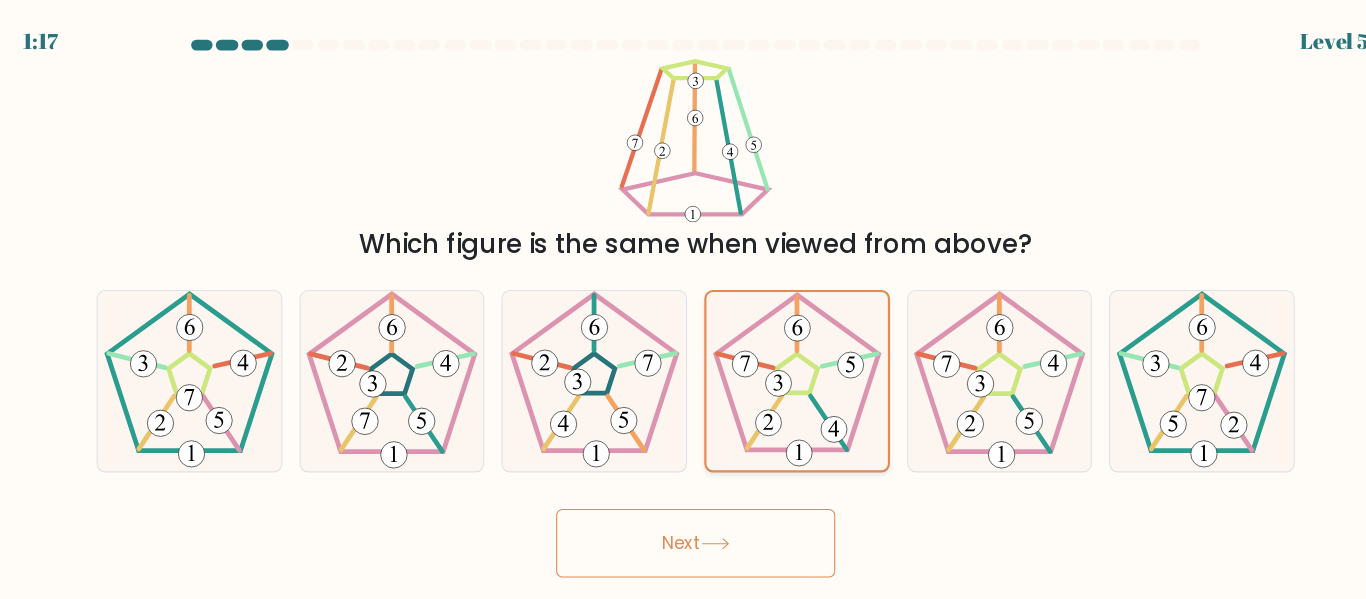 click at bounding box center (777, 354) 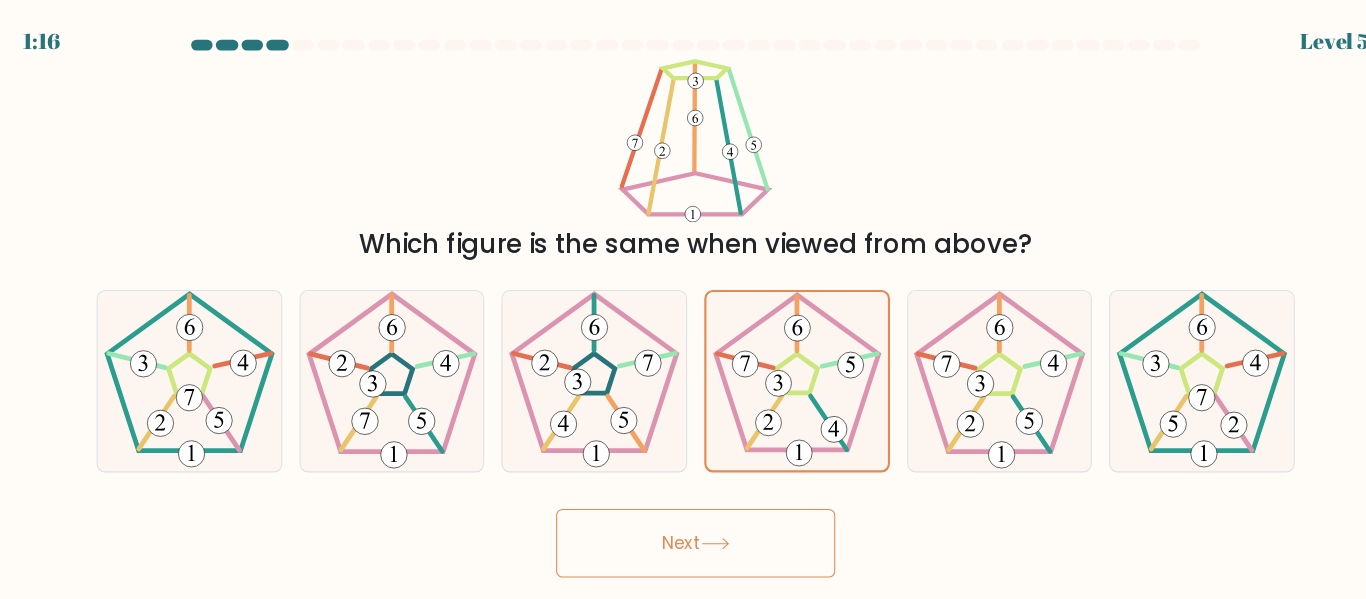 click on "Next" at bounding box center [683, 506] 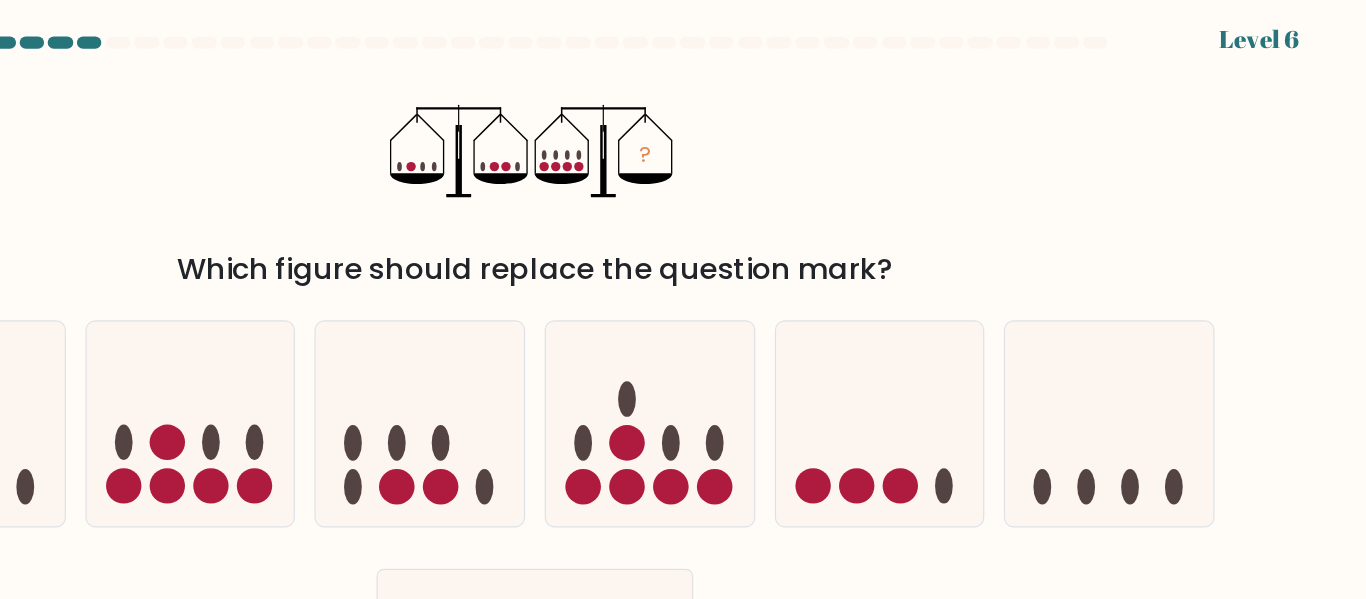 scroll, scrollTop: 0, scrollLeft: 0, axis: both 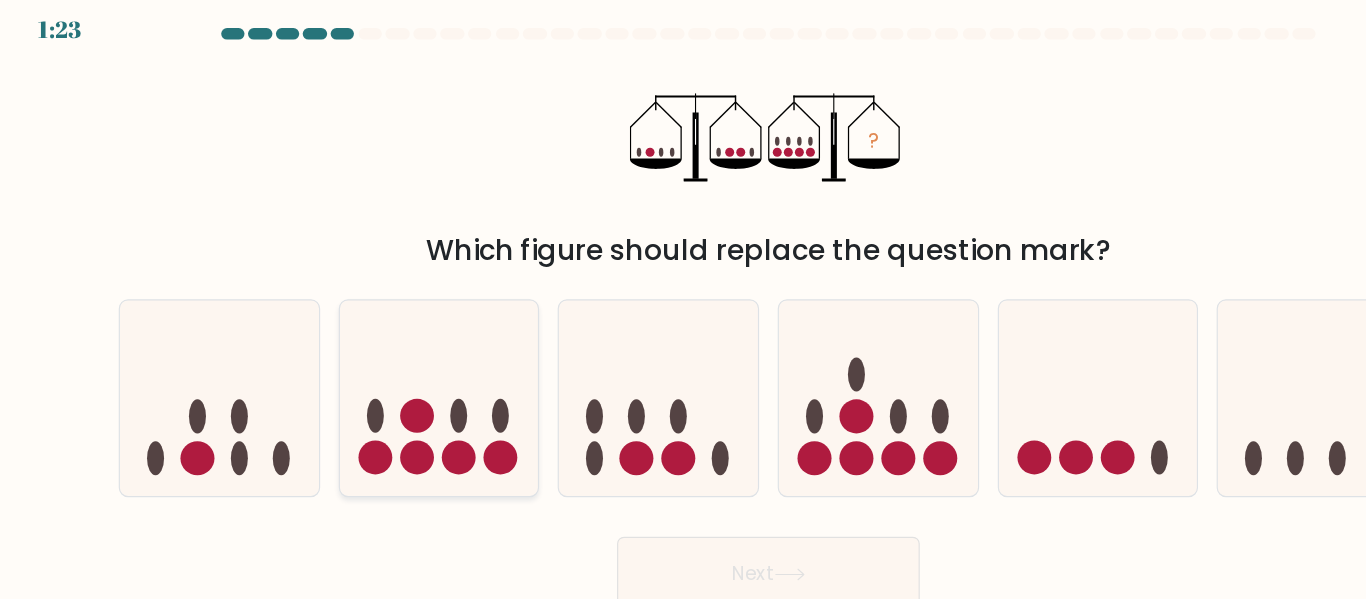 click at bounding box center (417, 370) 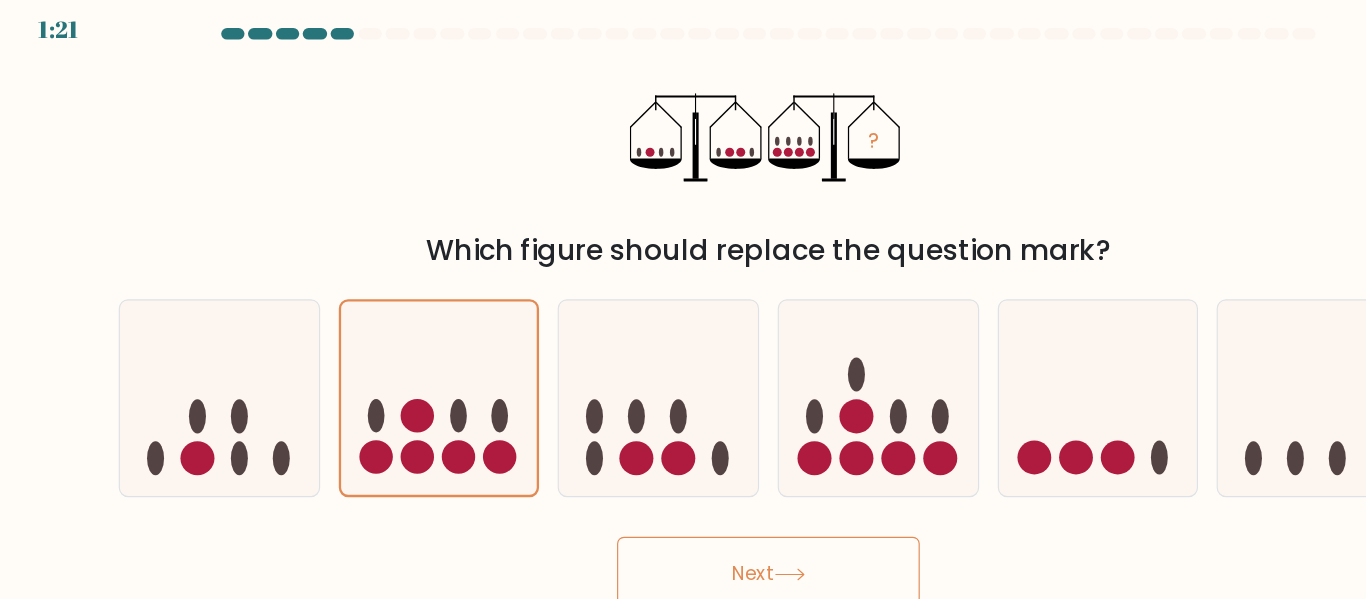 click on "Next" at bounding box center (683, 506) 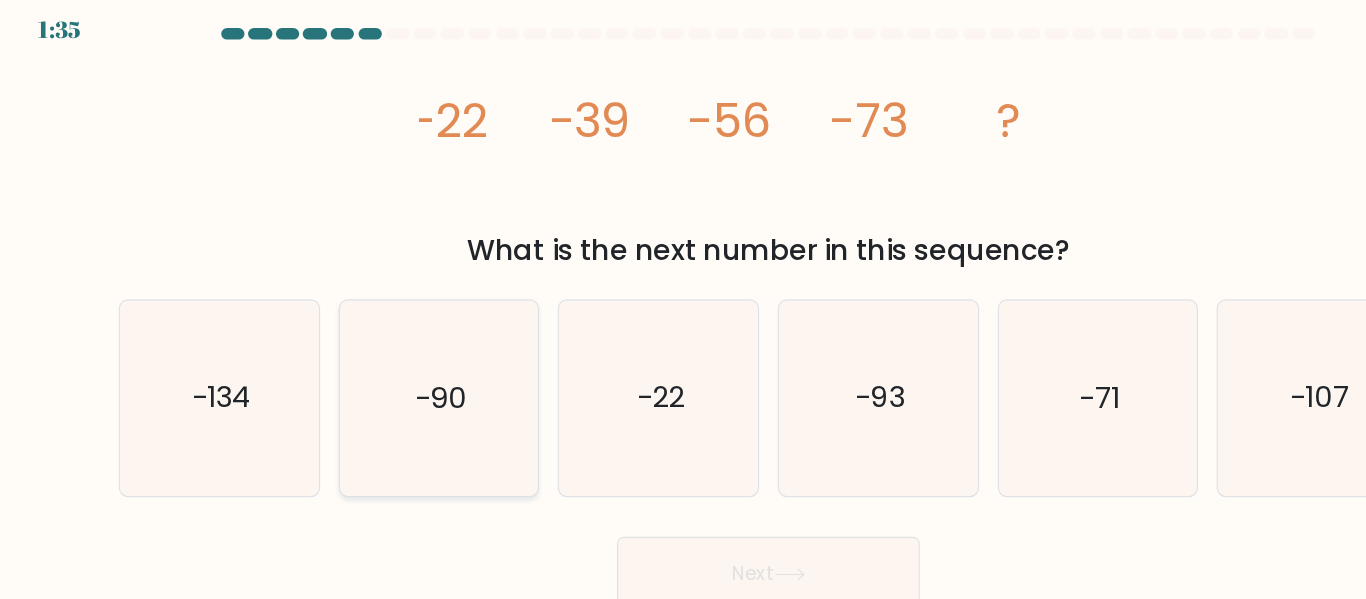 click on "-90" at bounding box center (399, 354) 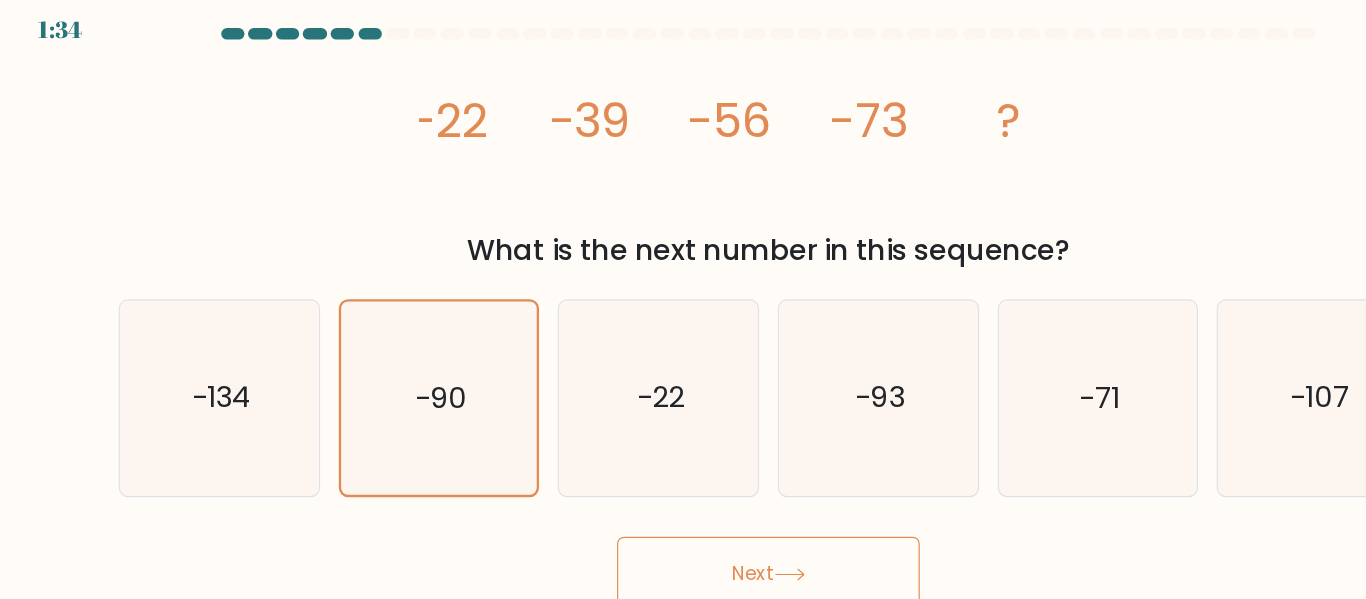 click on "Next" at bounding box center [683, 506] 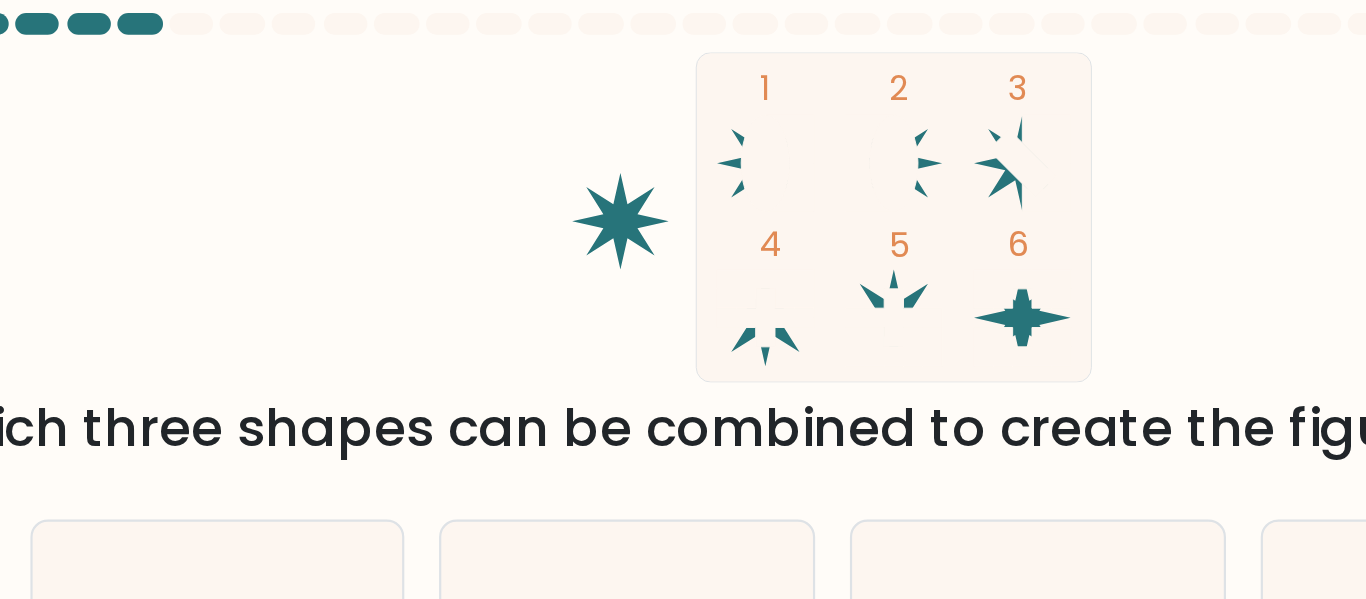 click on "4" at bounding box center (652, 71) 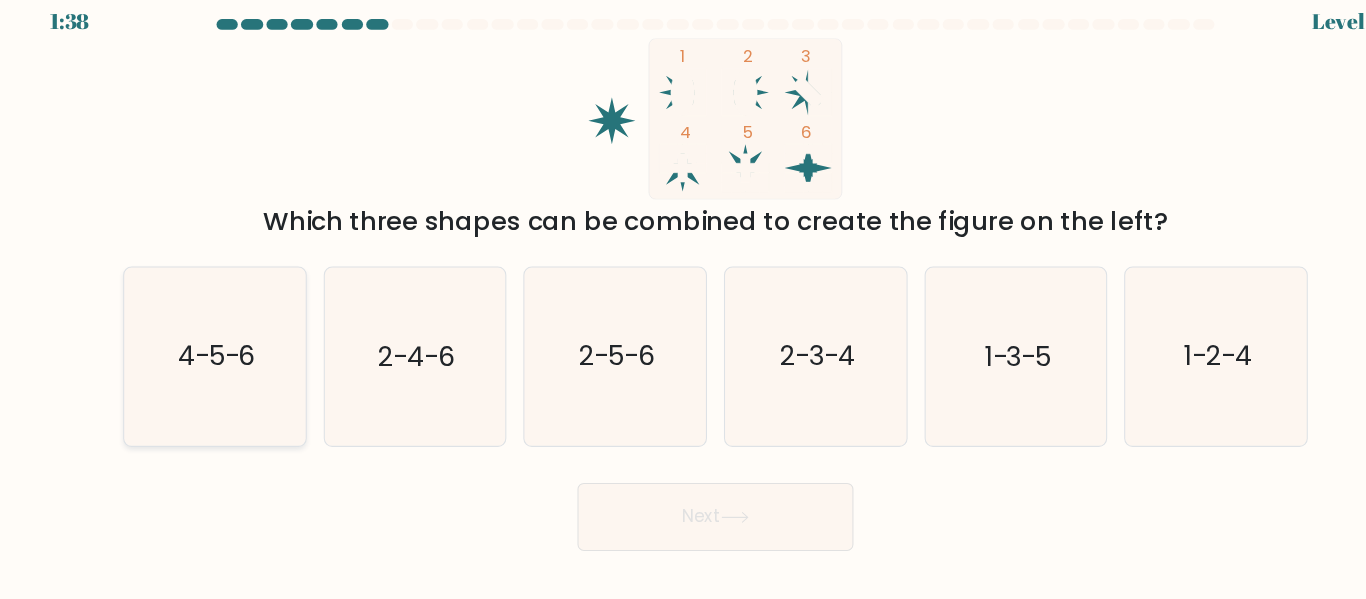 click on "4-5-6" at bounding box center [212, 355] 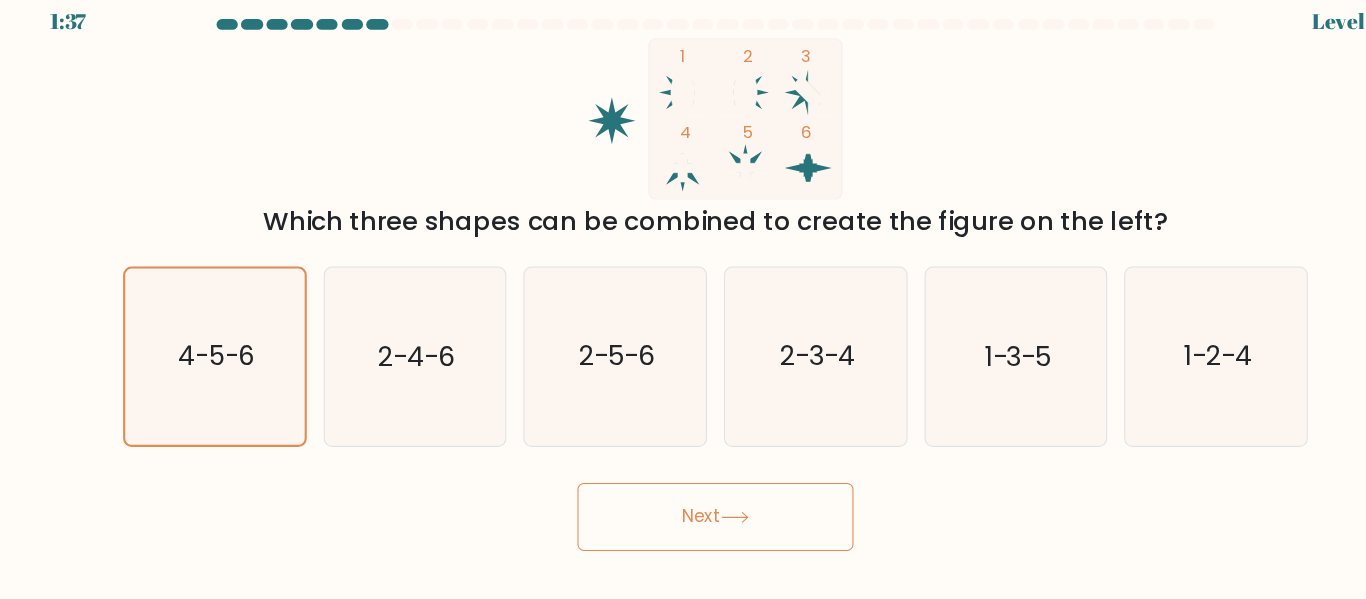 click on "Next" at bounding box center [683, 506] 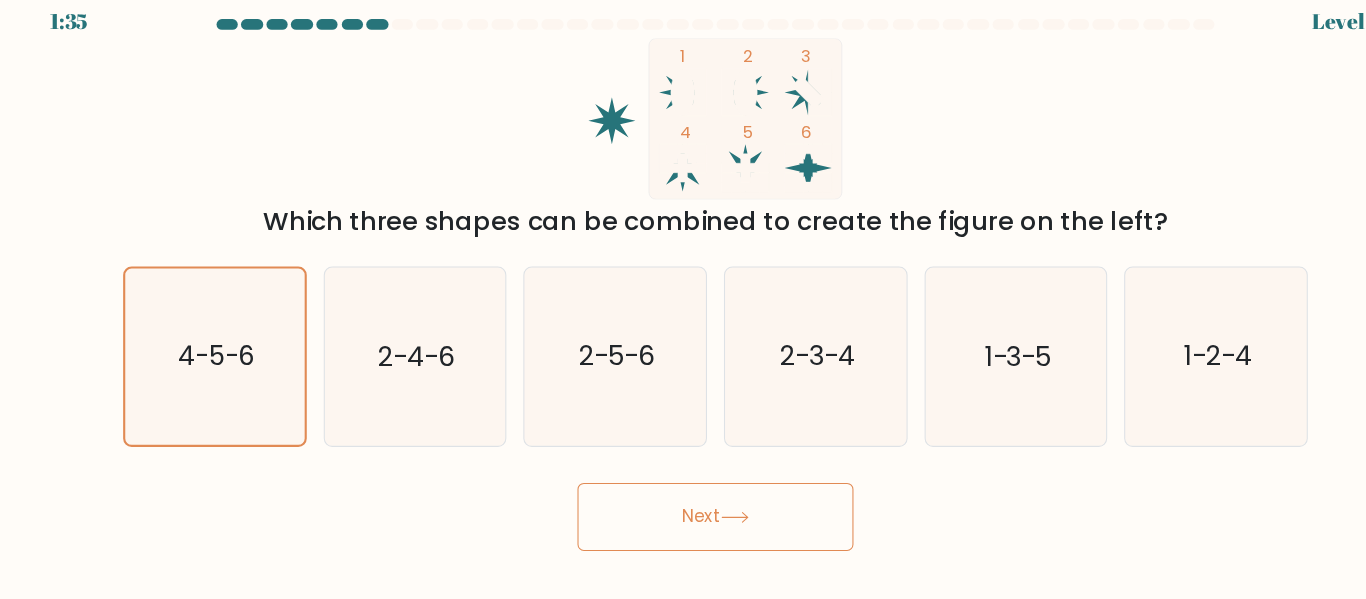 click on "Next" at bounding box center [683, 506] 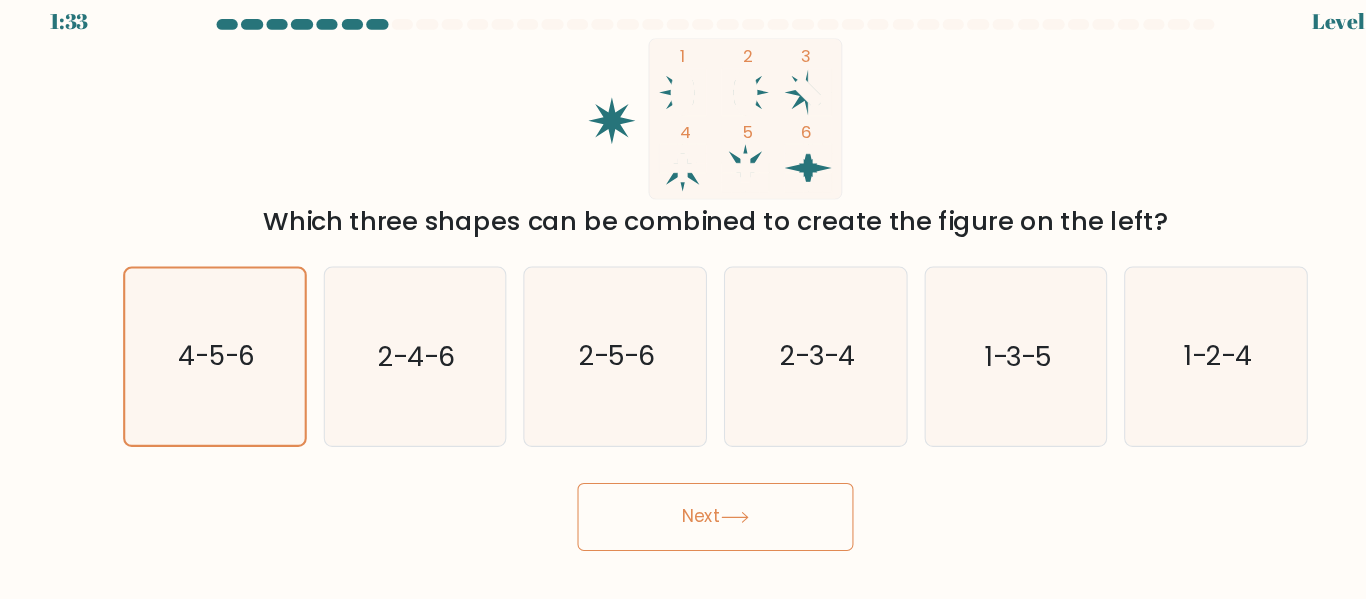 click on "Next" at bounding box center (683, 506) 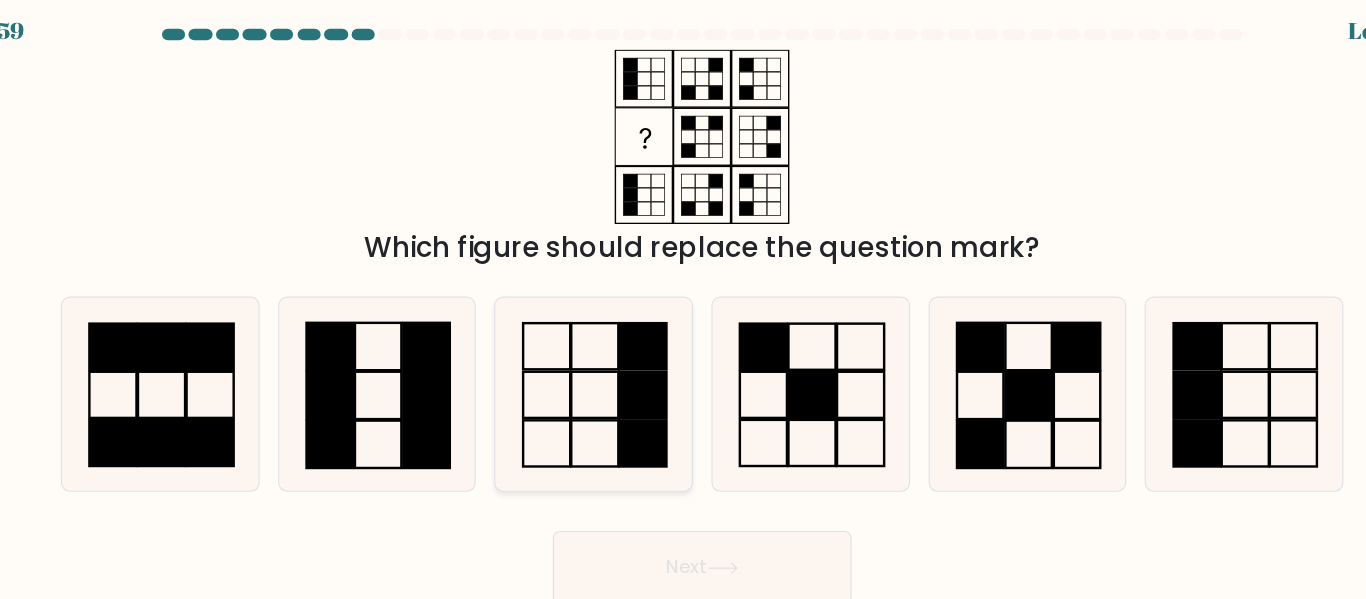 click at bounding box center [588, 354] 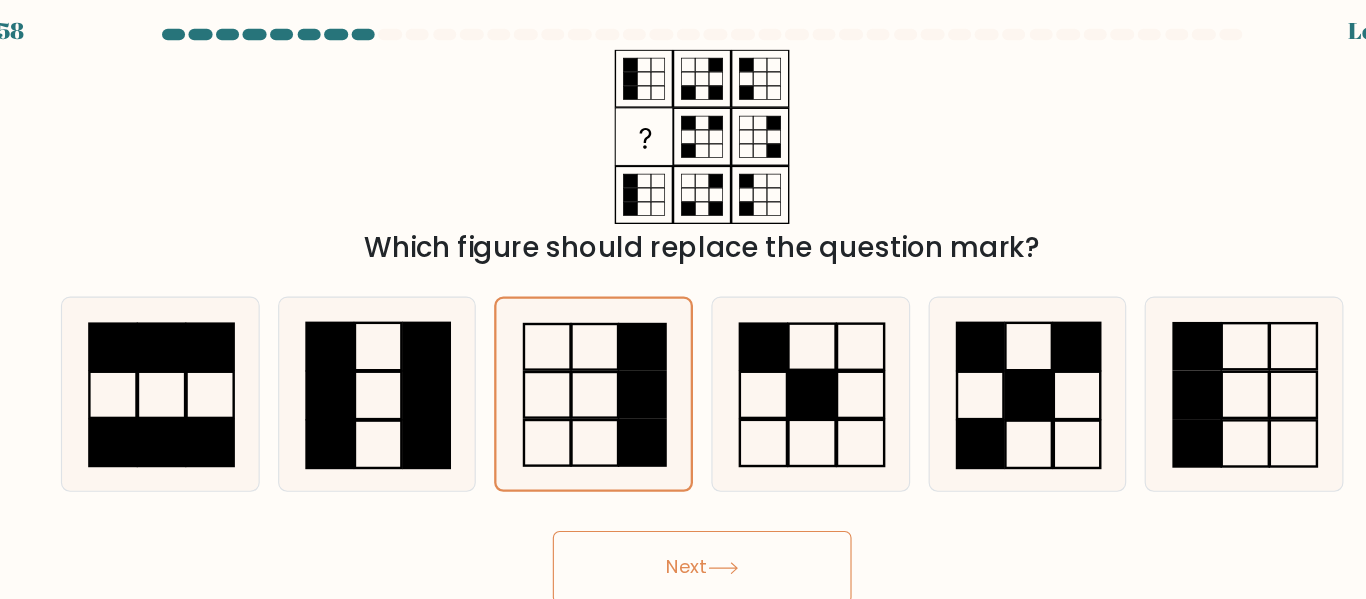 click on "Next" at bounding box center (683, 506) 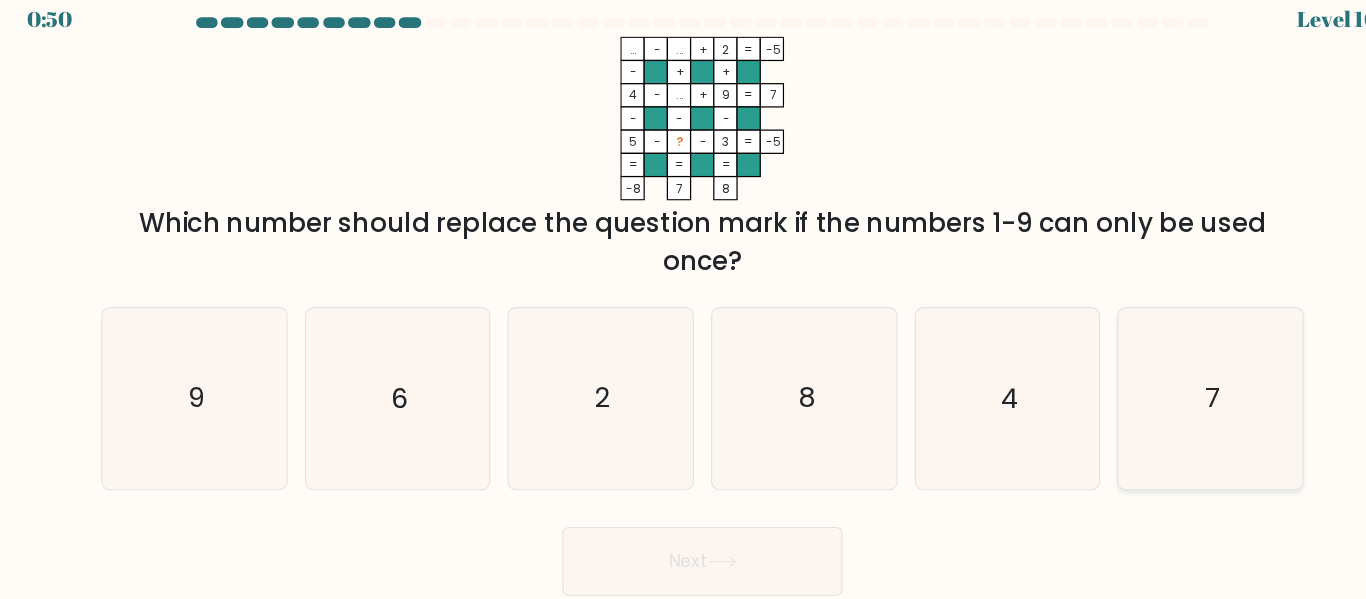 click on "7" at bounding box center (1154, 390) 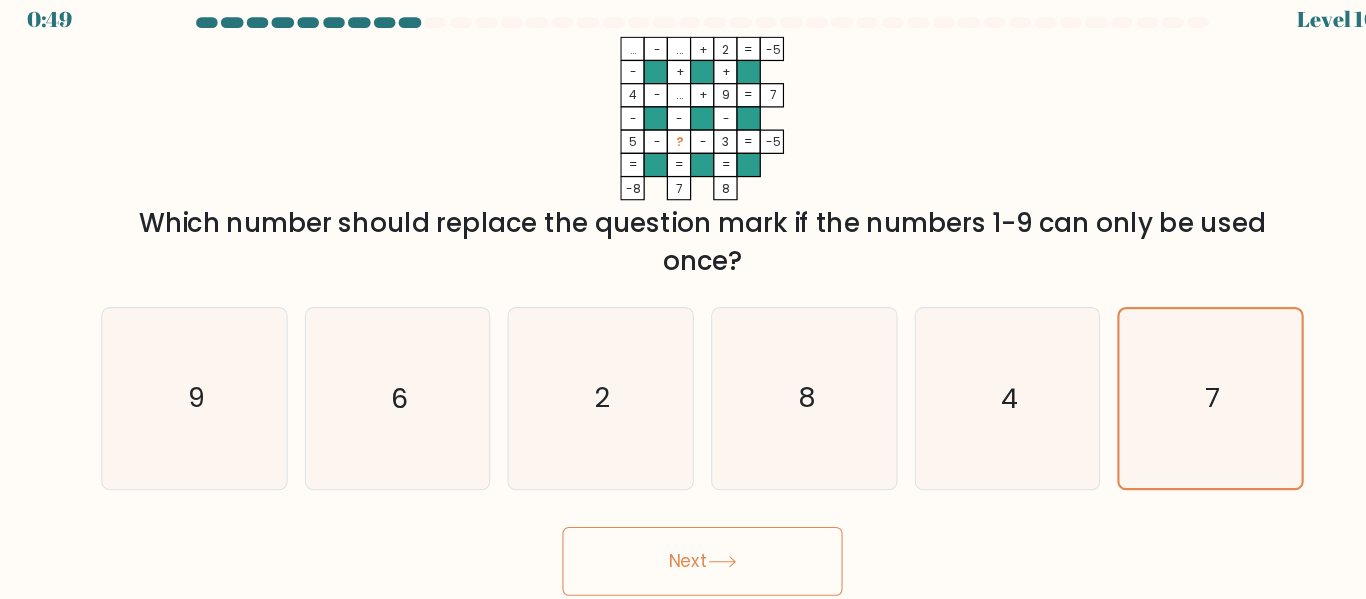 click on "Next" at bounding box center (683, 542) 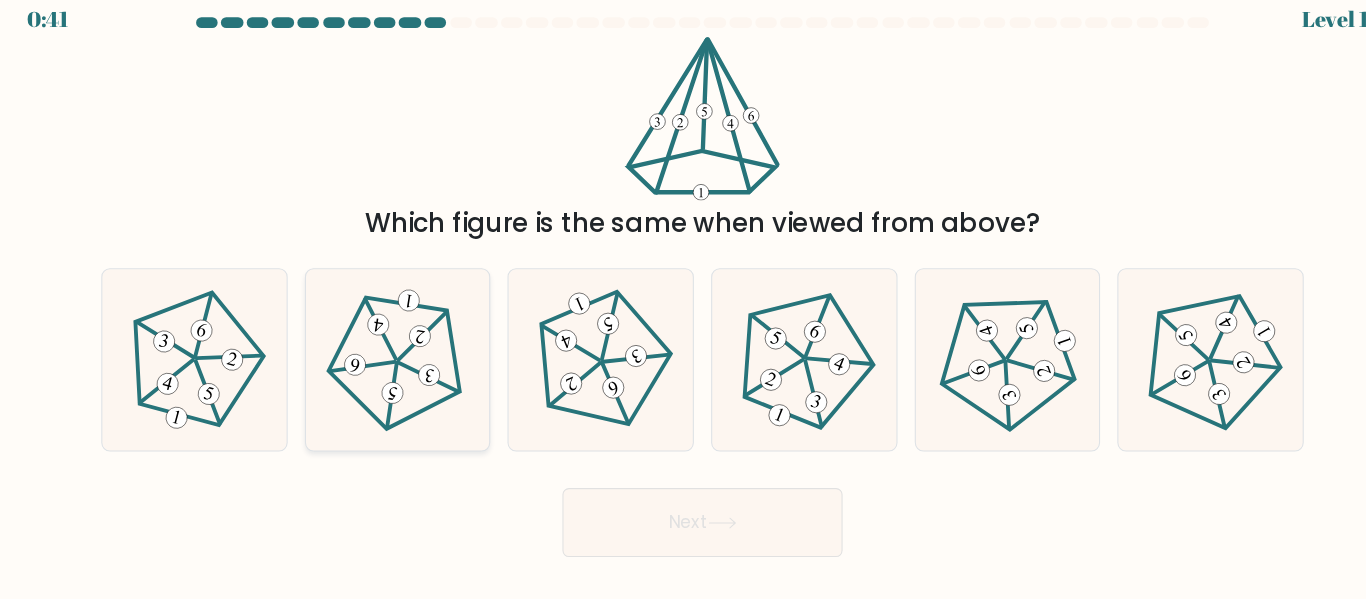 click at bounding box center [400, 355] 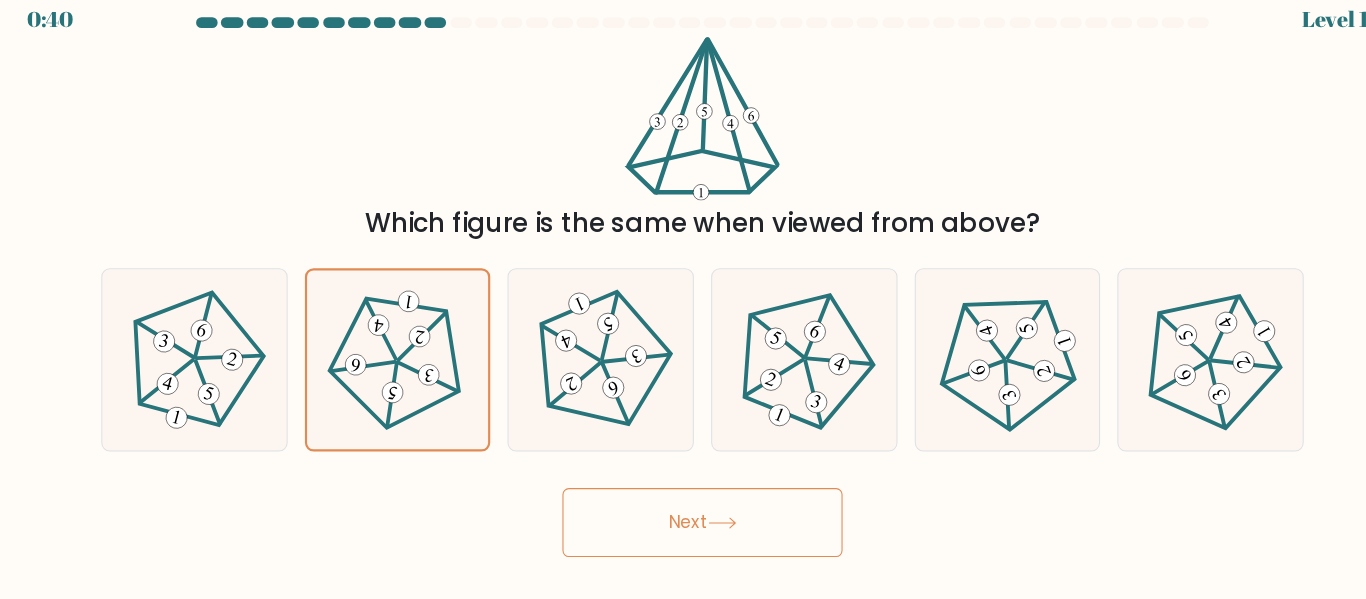 click on "Next" at bounding box center (683, 506) 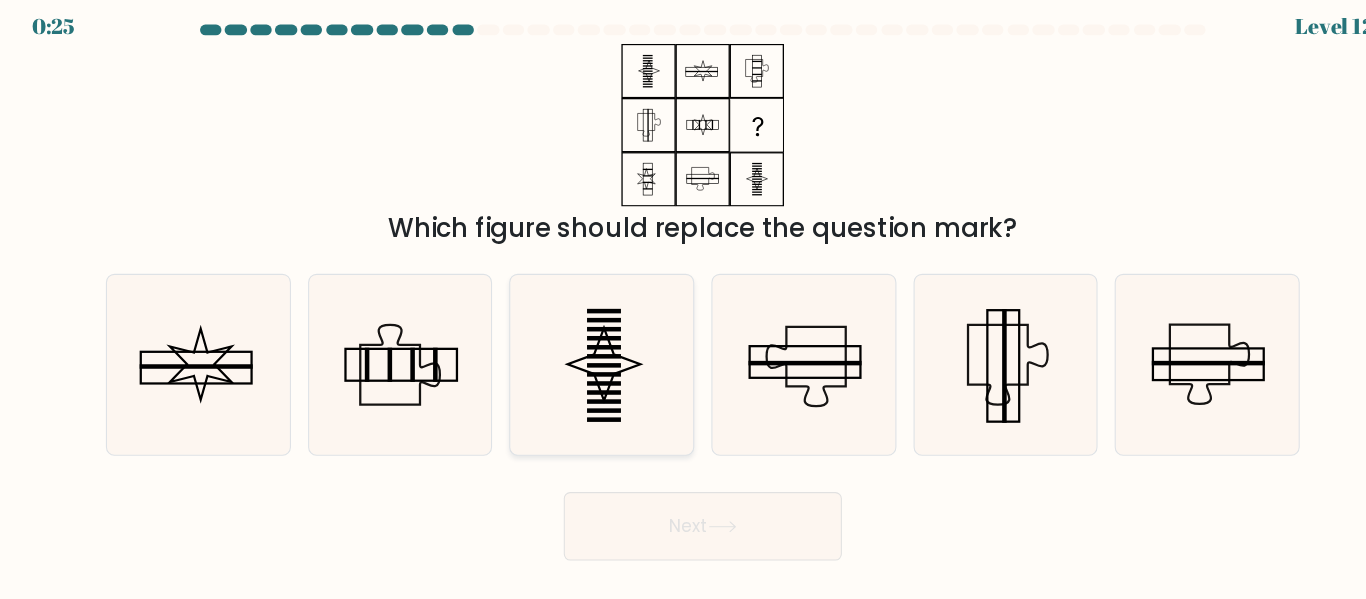 click at bounding box center (588, 354) 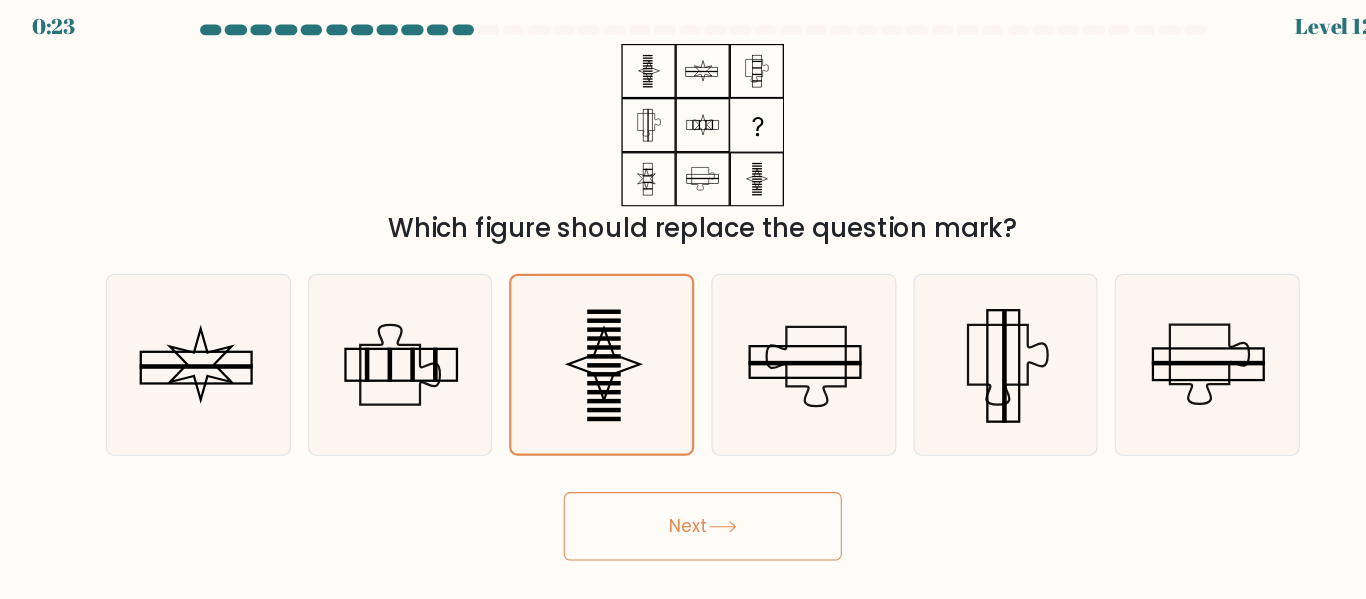 click on "Next" at bounding box center (683, 506) 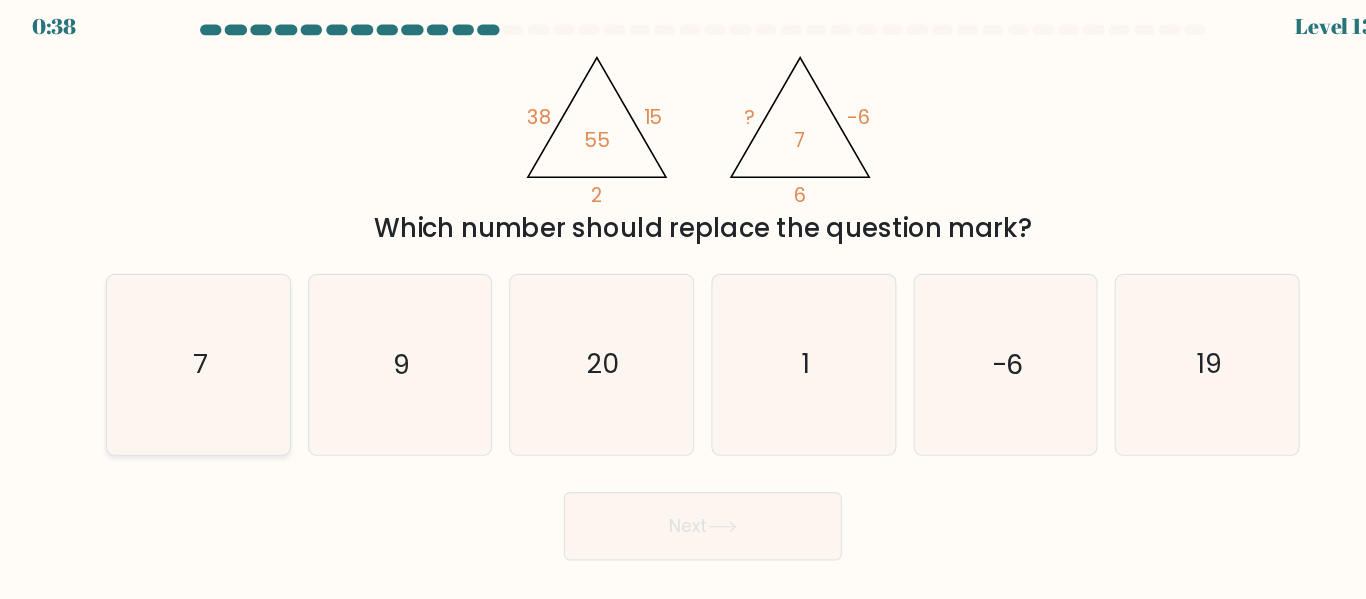click on "7" at bounding box center (211, 354) 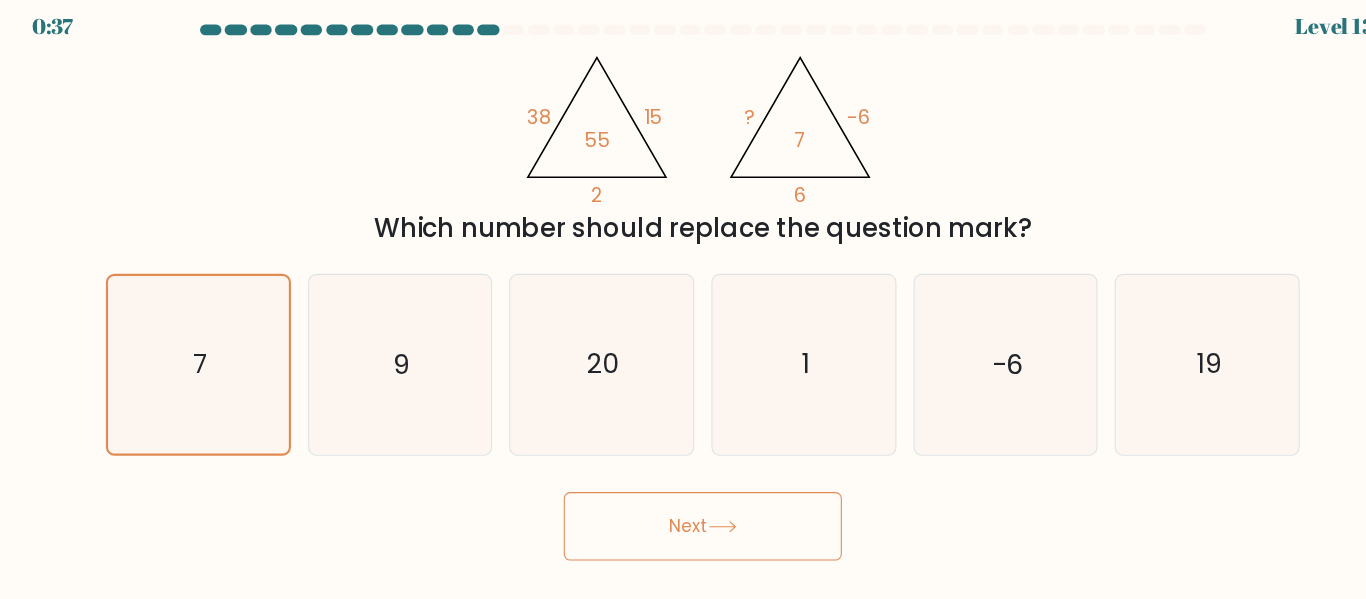 click on "Next" at bounding box center (683, 506) 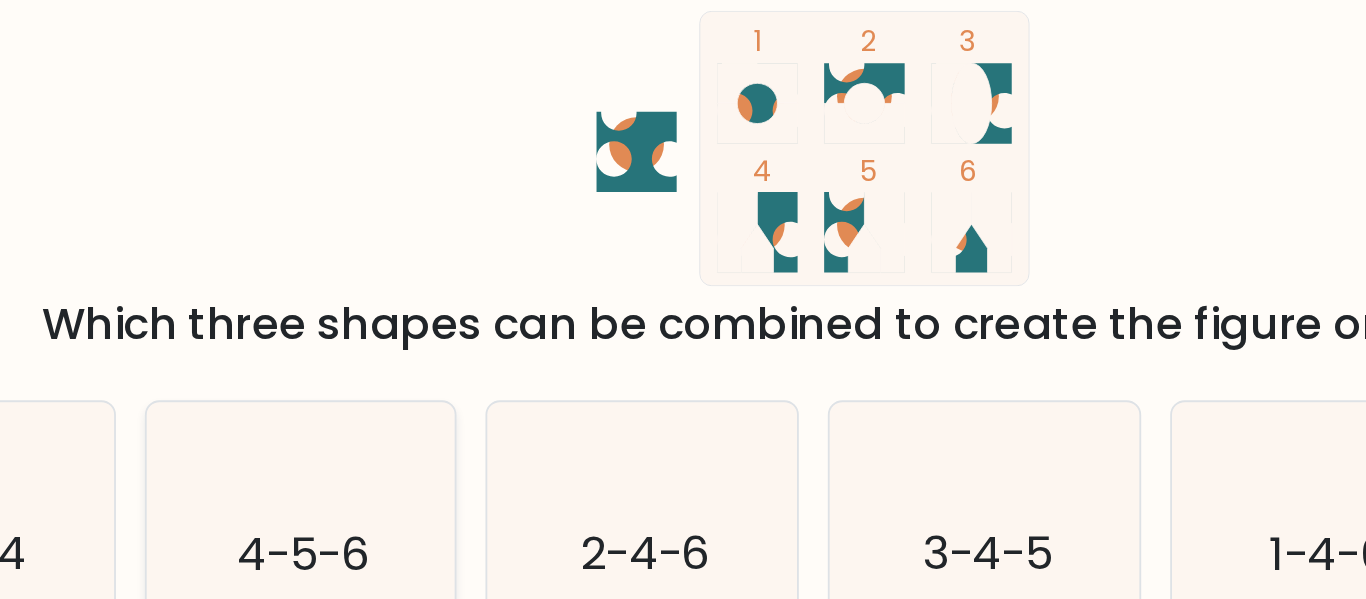click on "4-5-6" at bounding box center (399, 354) 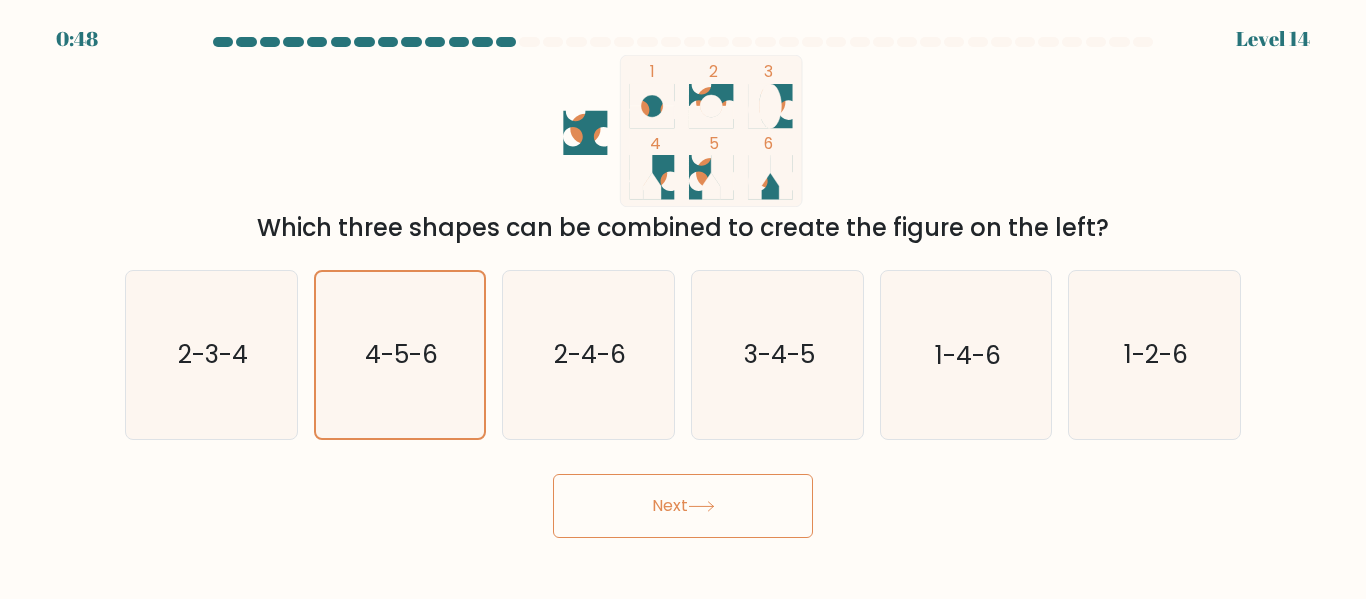 click on "0:48
Level 14" at bounding box center [683, 299] 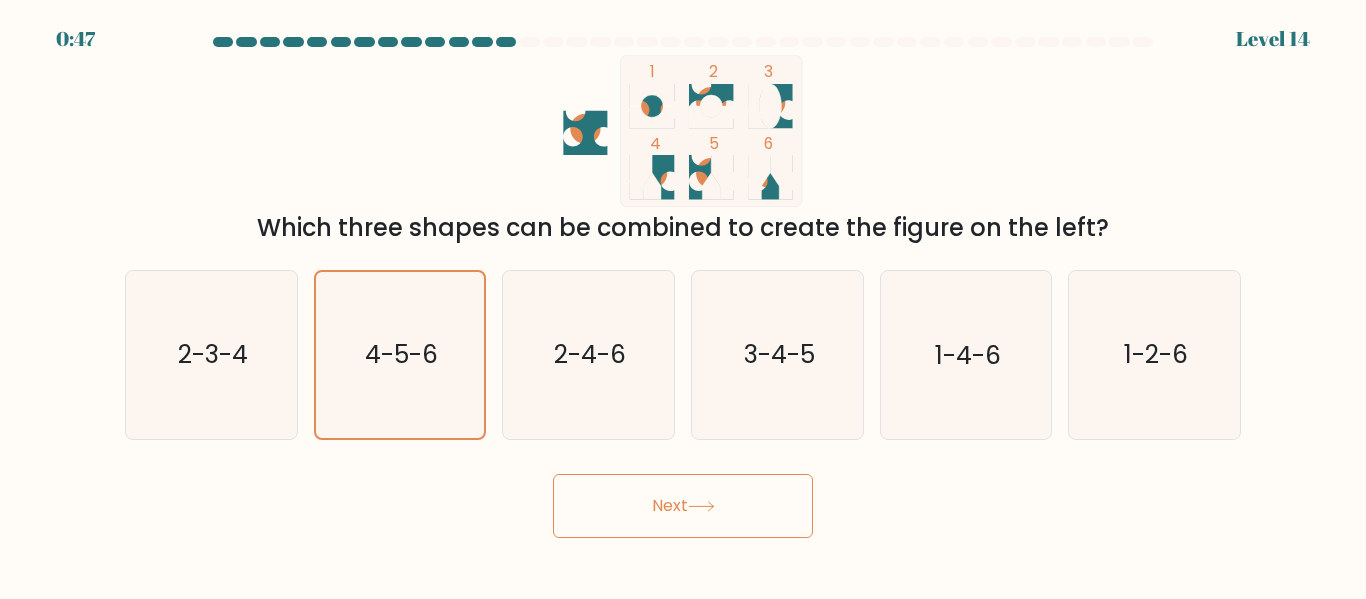 click on "Next" at bounding box center [683, 506] 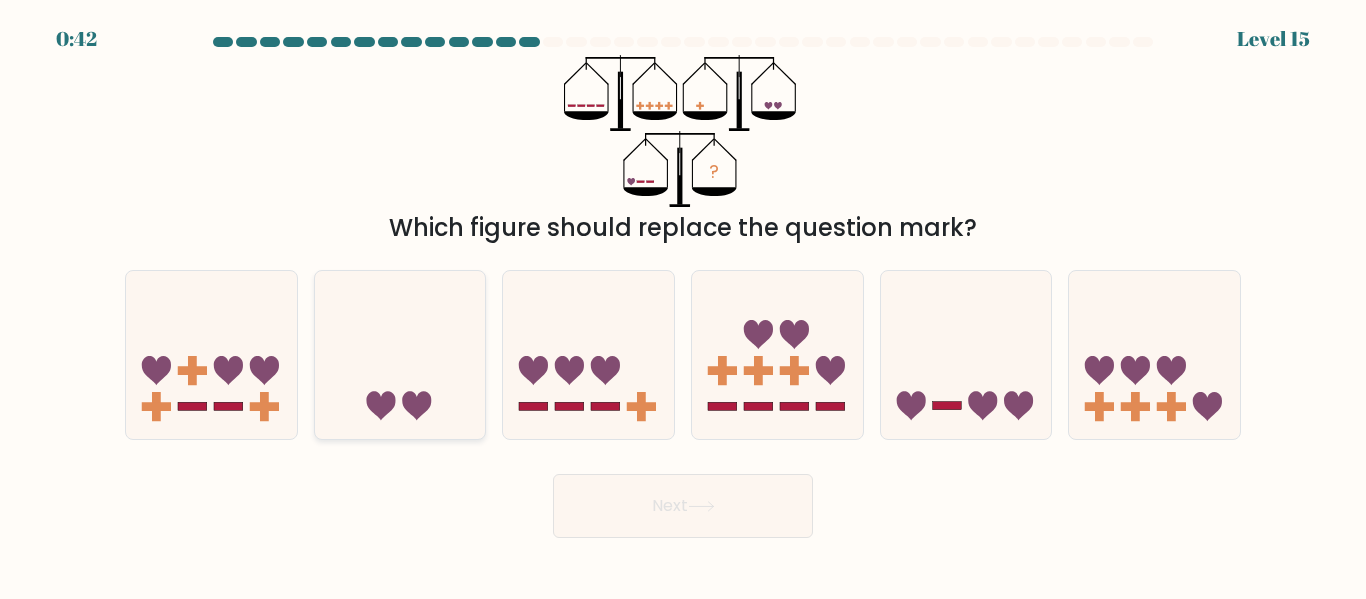 click at bounding box center [380, 406] 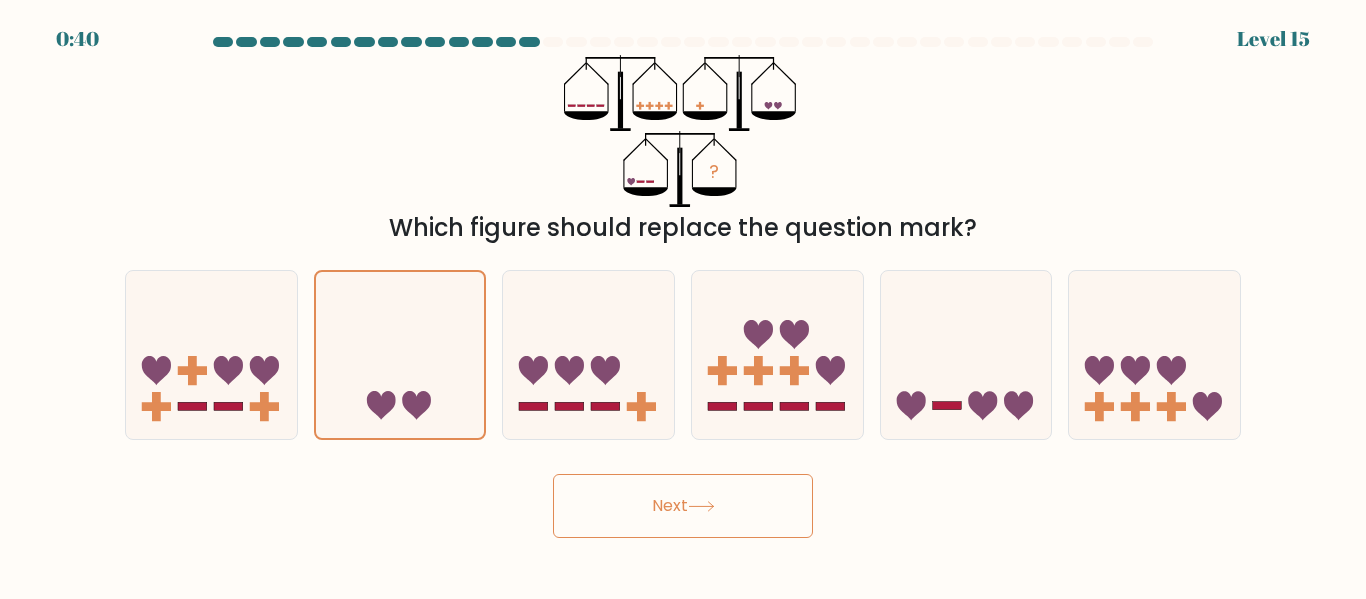 click on "Next" at bounding box center [683, 506] 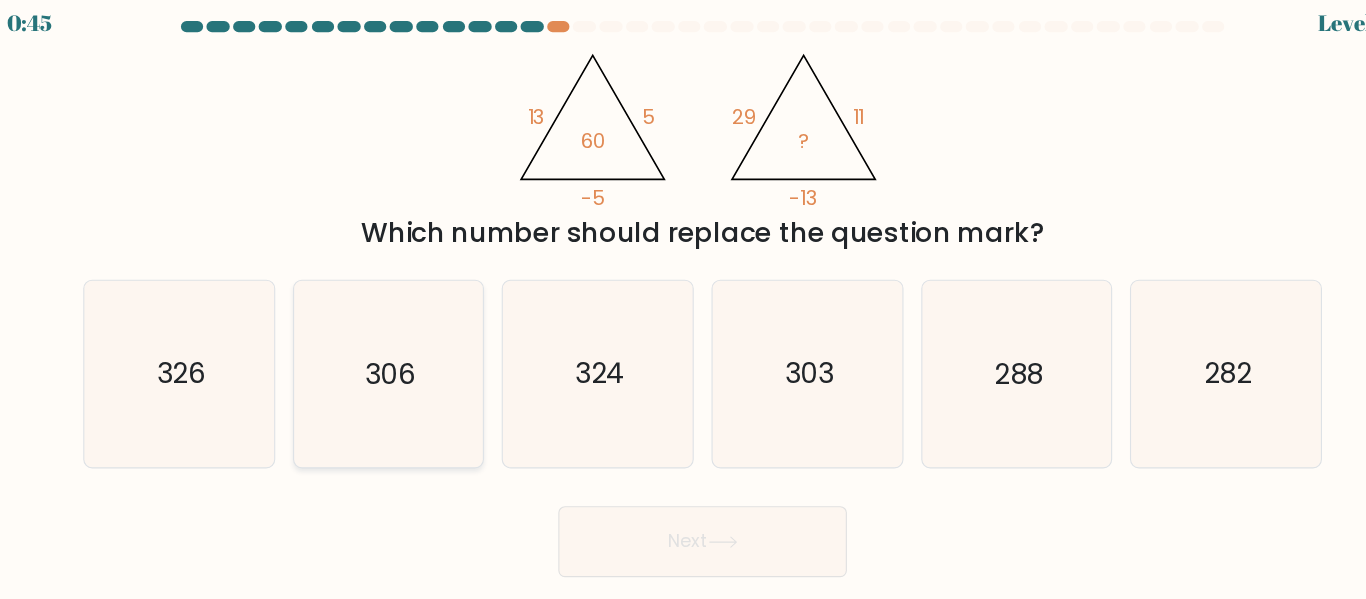 click on "306" at bounding box center [402, 355] 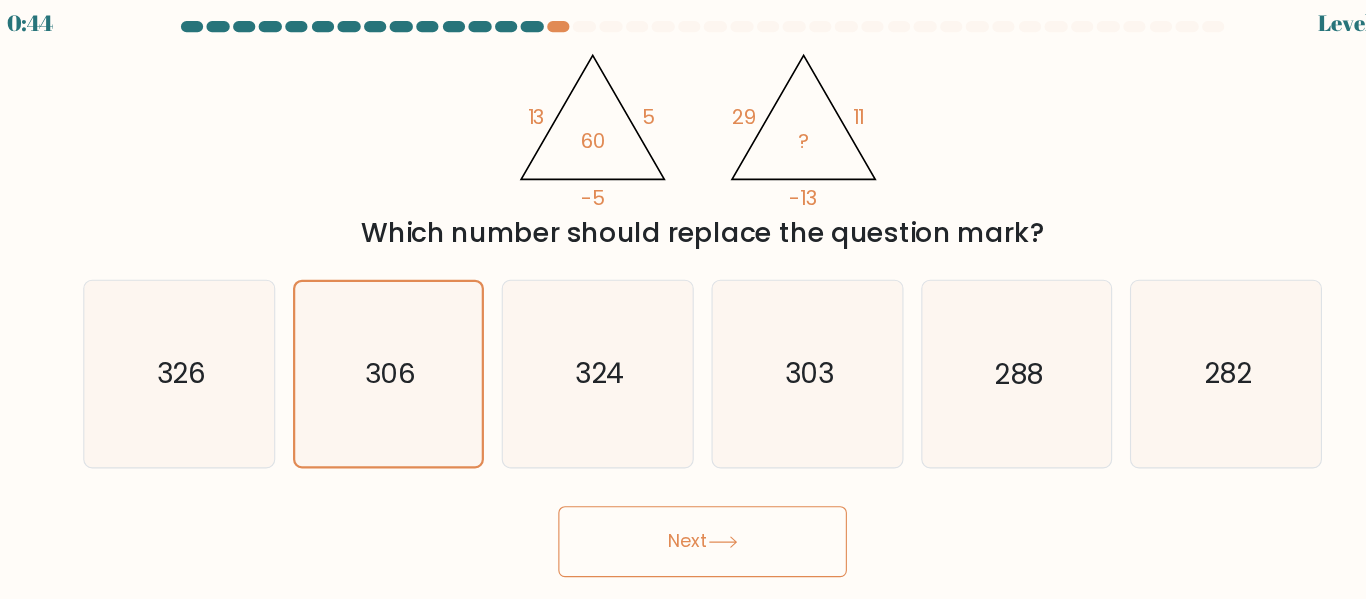 click on "Next" at bounding box center (683, 506) 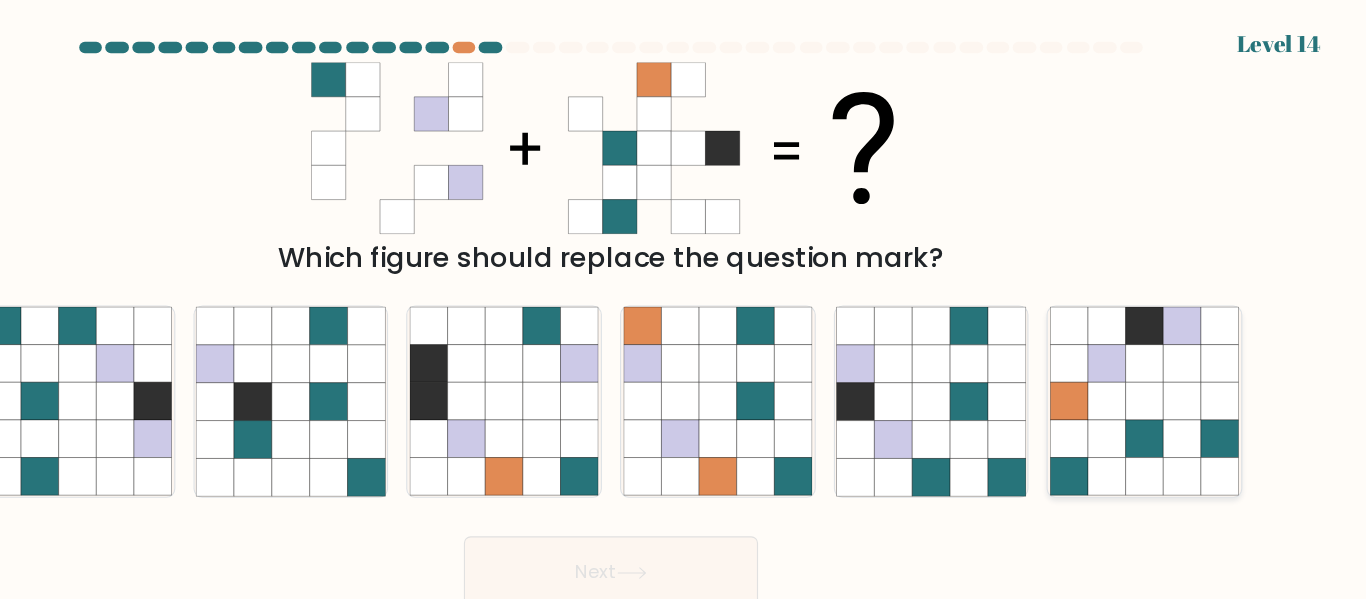 click at bounding box center [1121, 354] 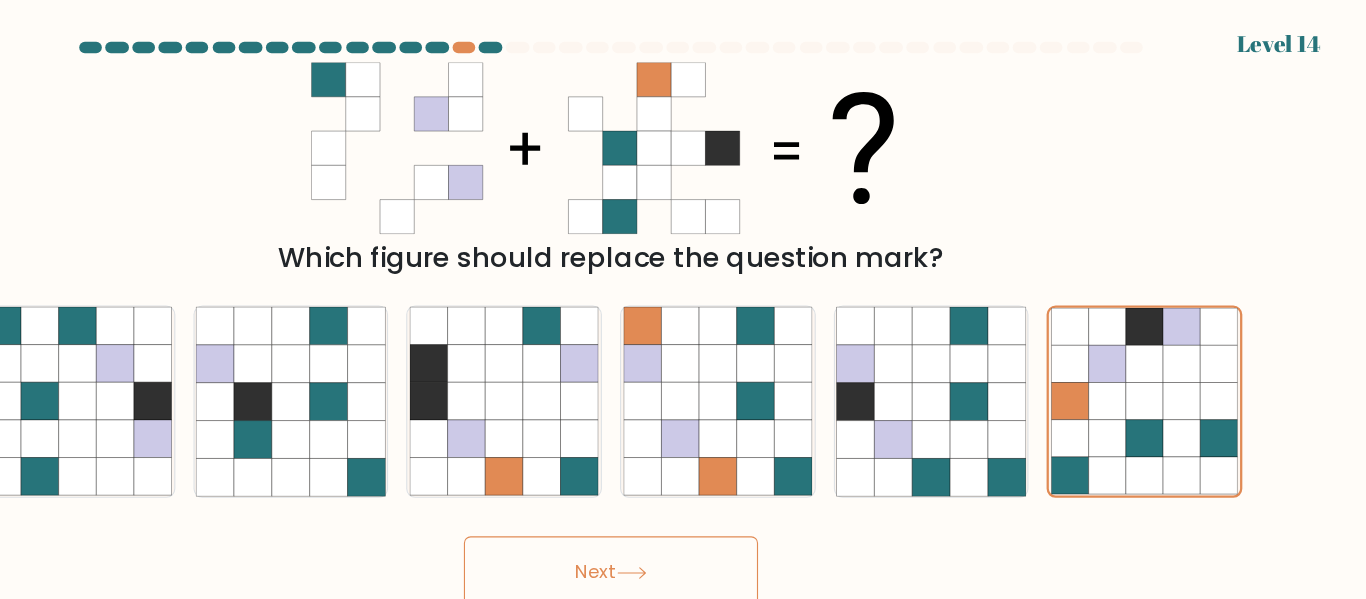 click on "Next" at bounding box center (683, 506) 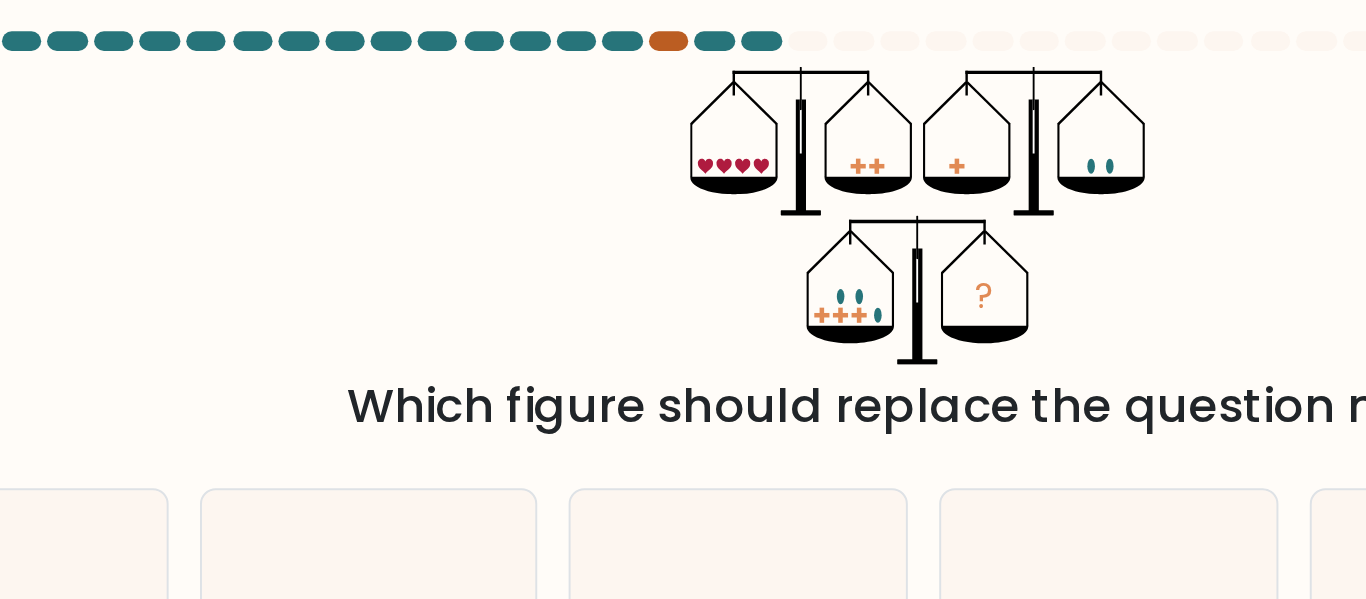click at bounding box center (553, 42) 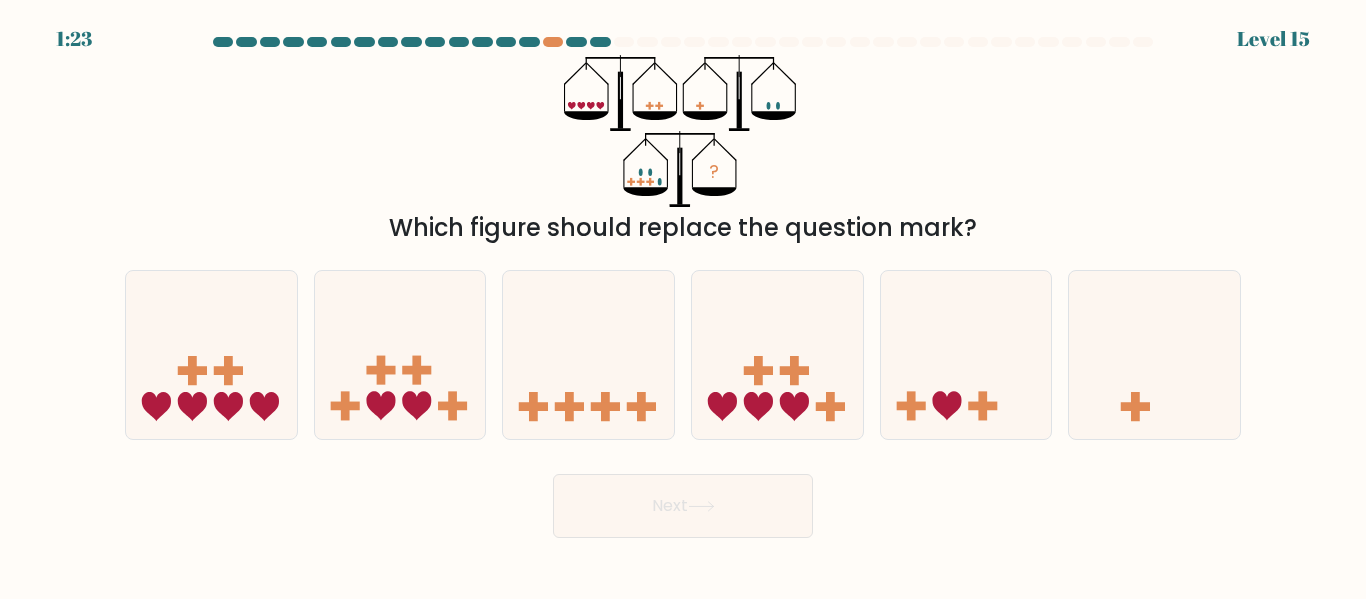 click at bounding box center [671, 42] 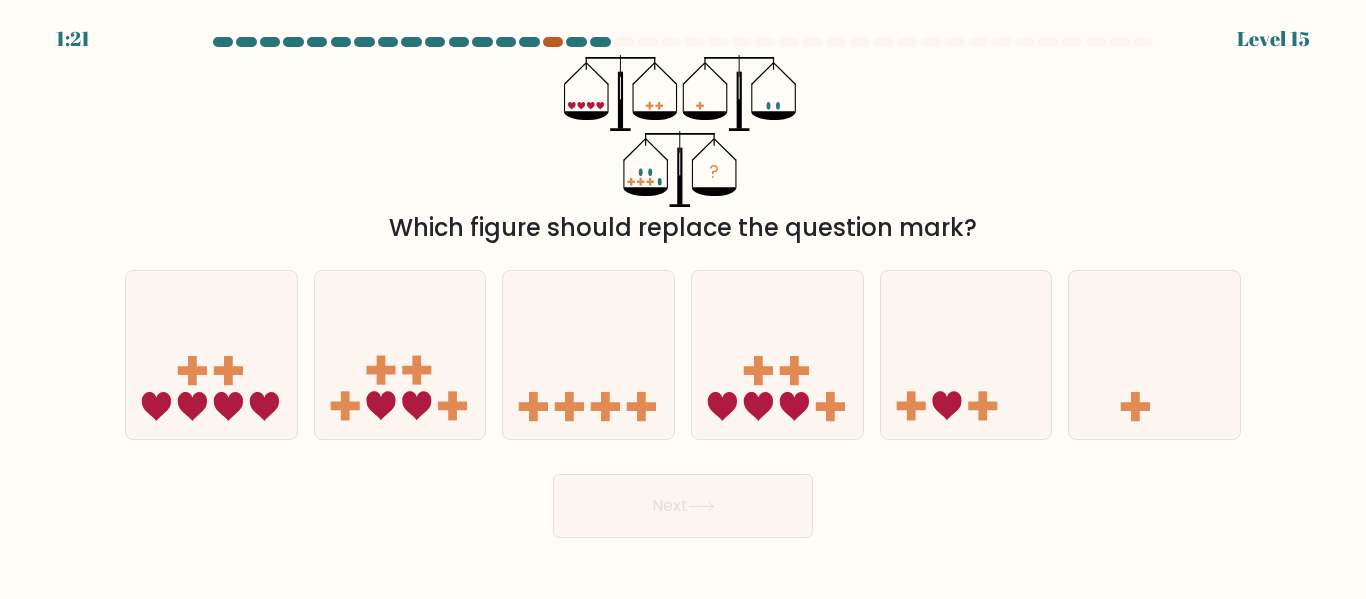 click at bounding box center [553, 42] 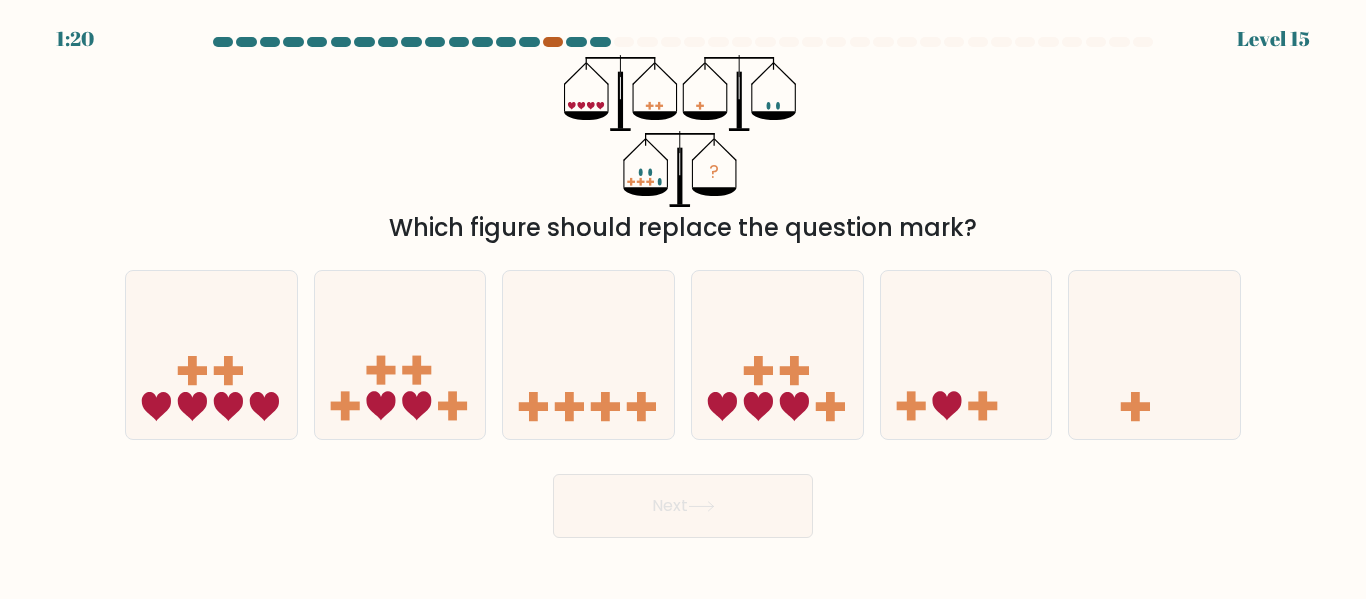 click at bounding box center [553, 42] 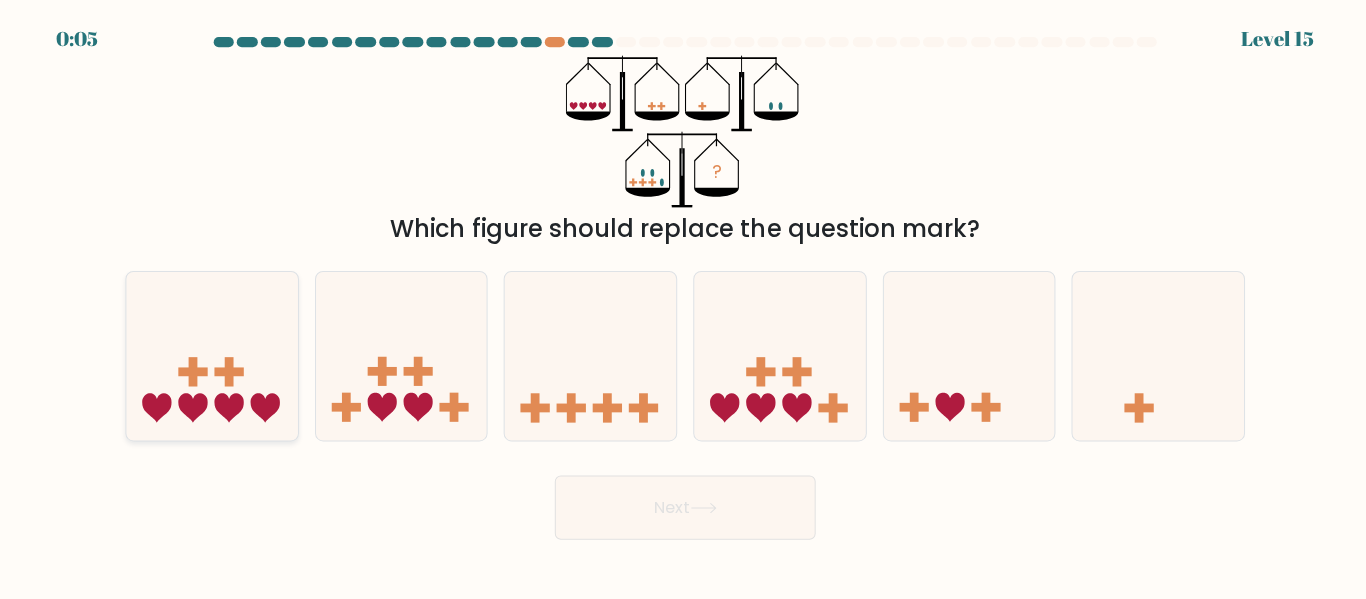 click at bounding box center [211, 354] 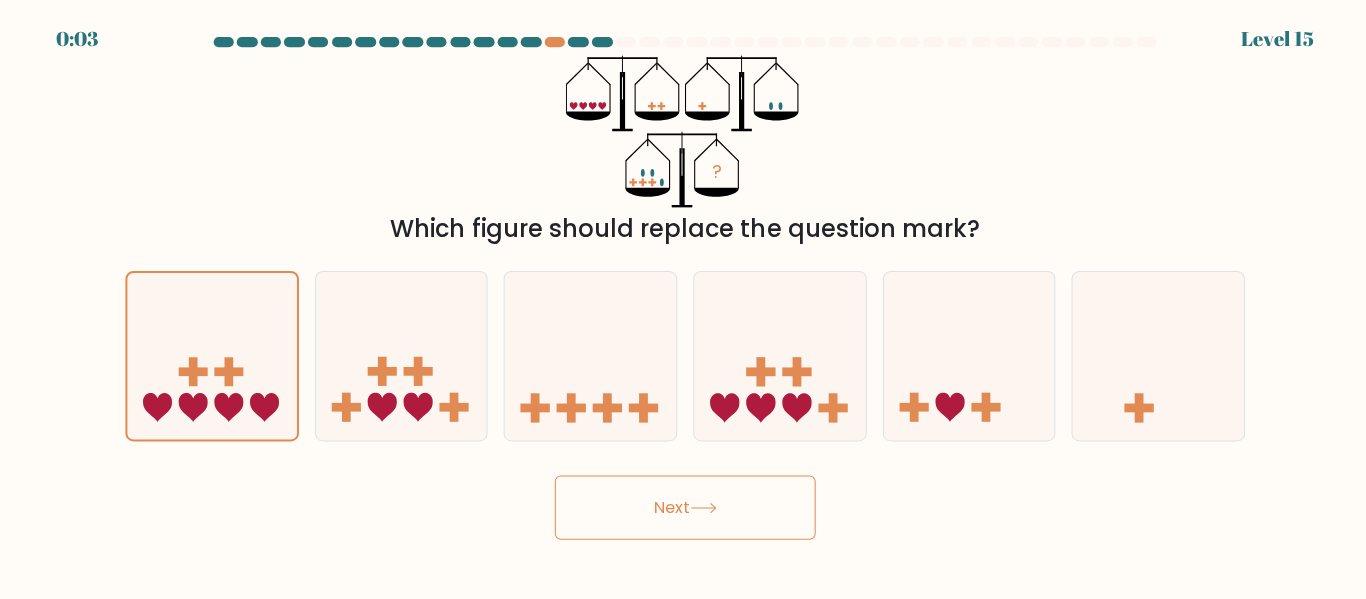 click on "Next" at bounding box center [683, 501] 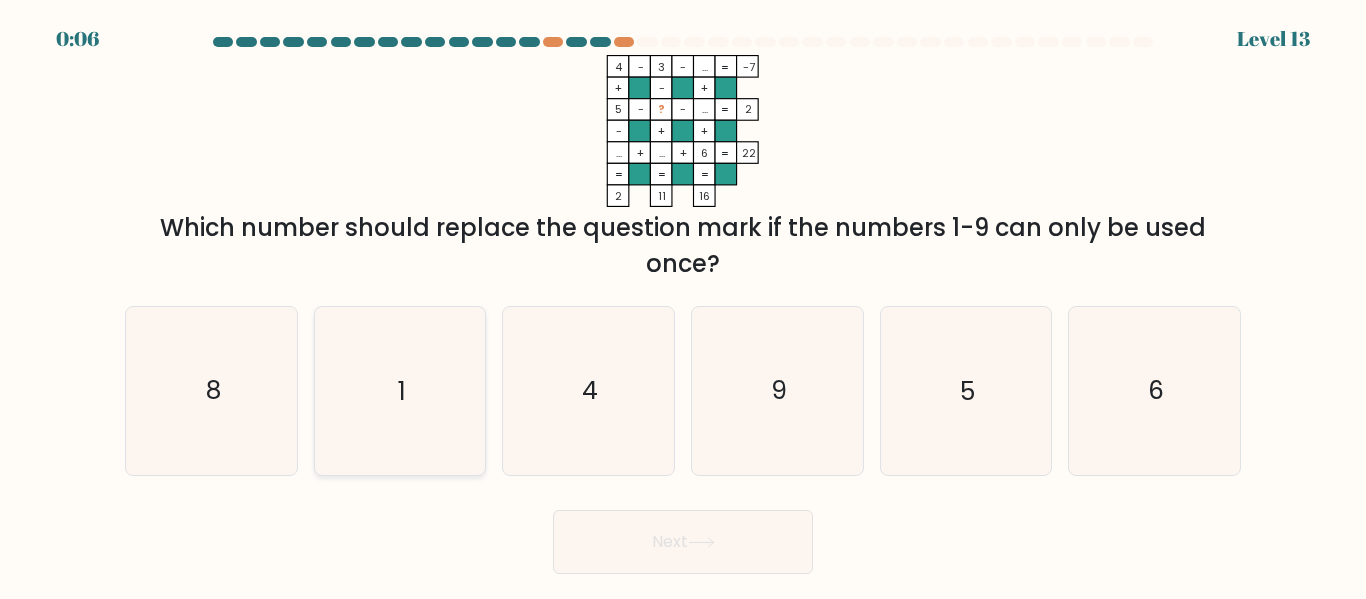 click on "1" at bounding box center [399, 390] 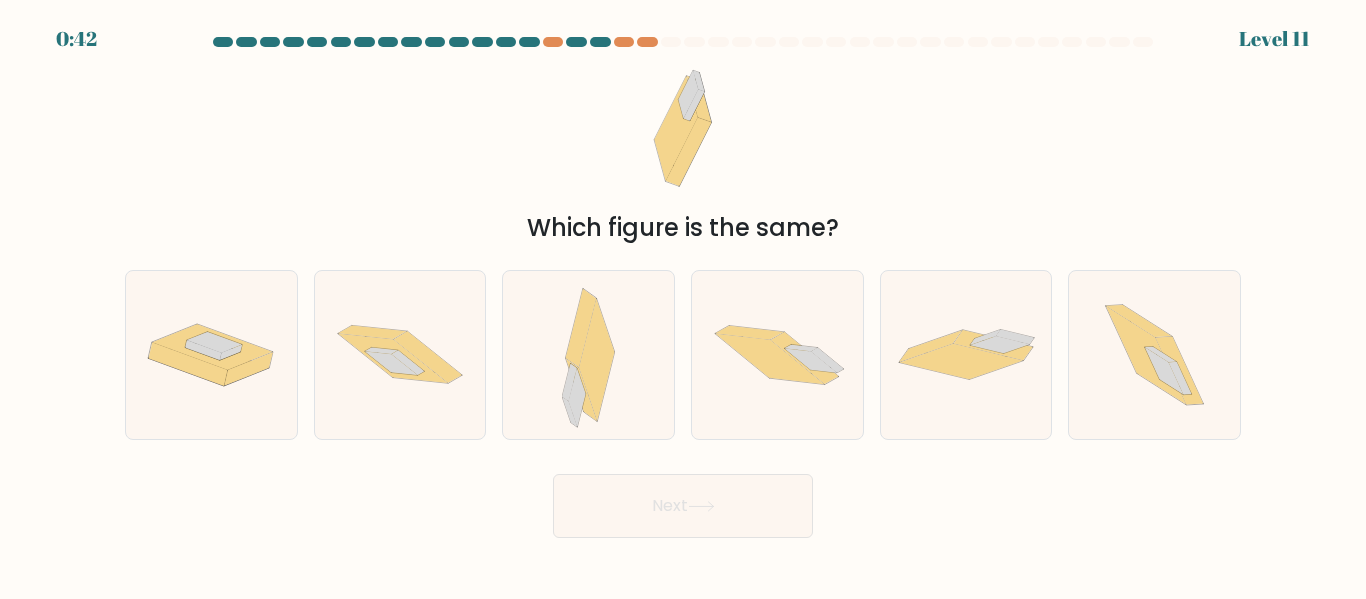 scroll, scrollTop: 0, scrollLeft: 0, axis: both 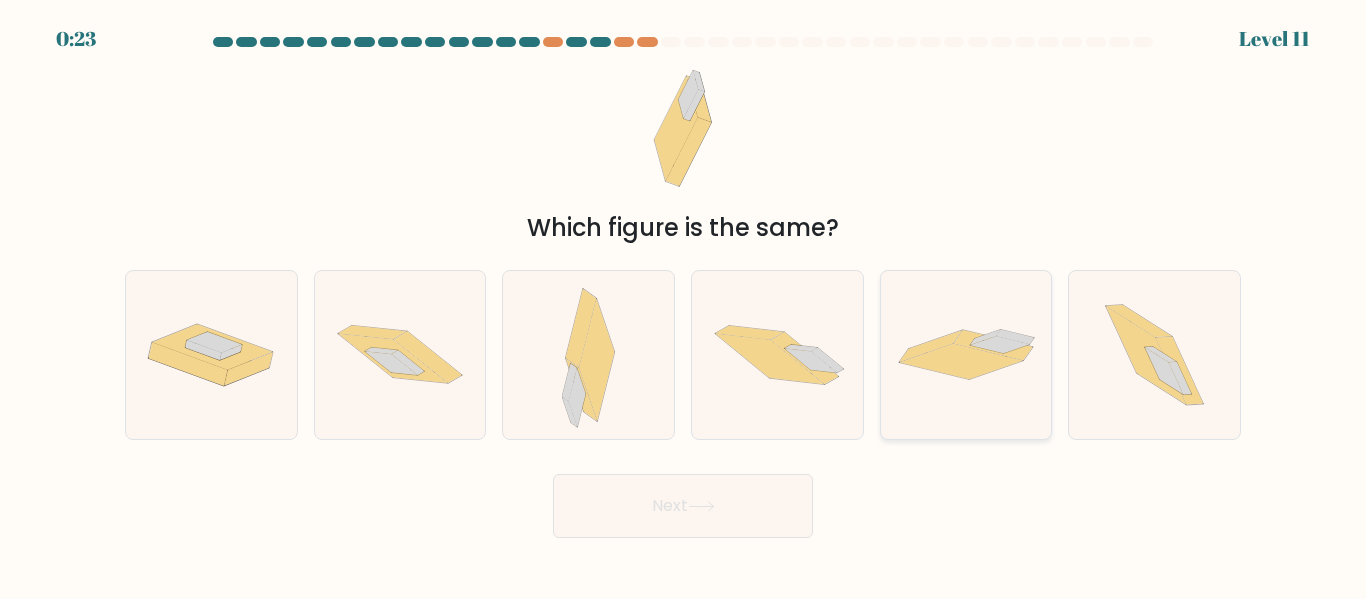click at bounding box center (961, 362) 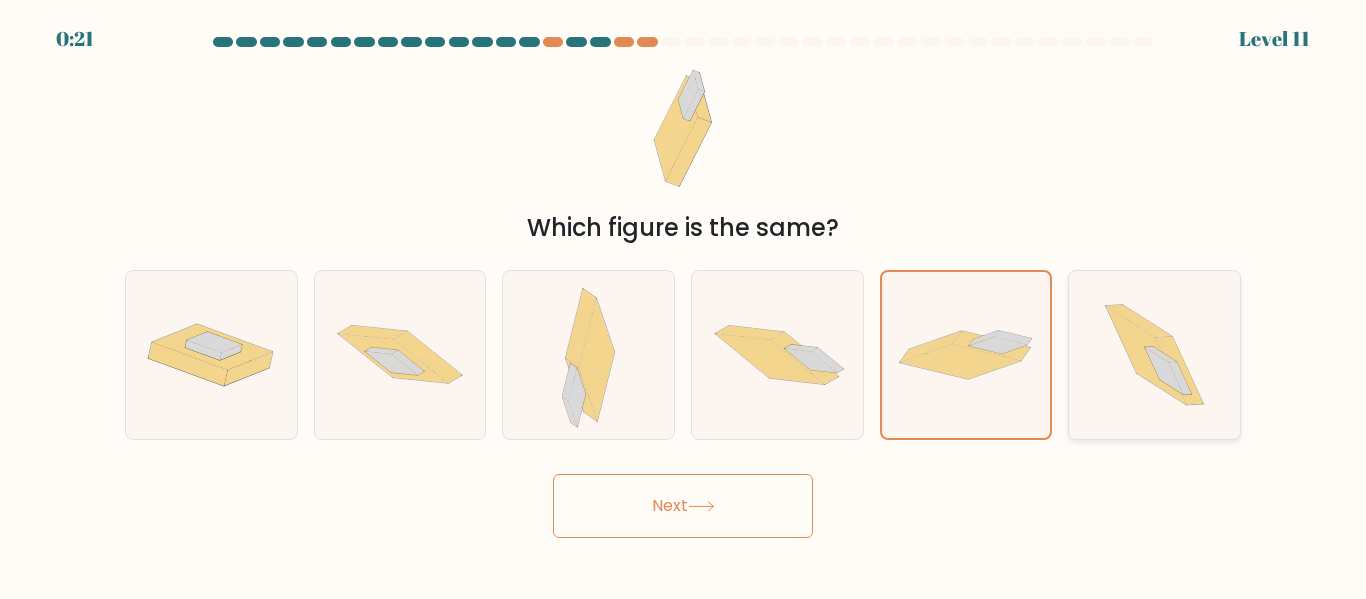 click at bounding box center (1146, 356) 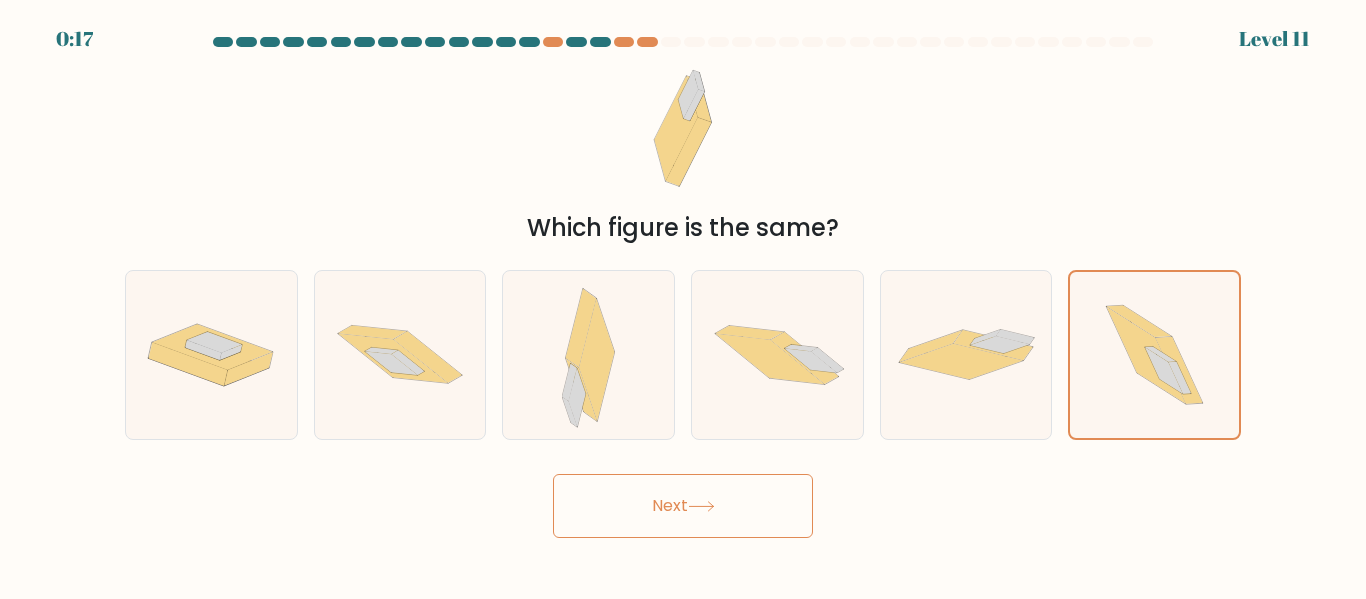 click on "Next" at bounding box center [683, 506] 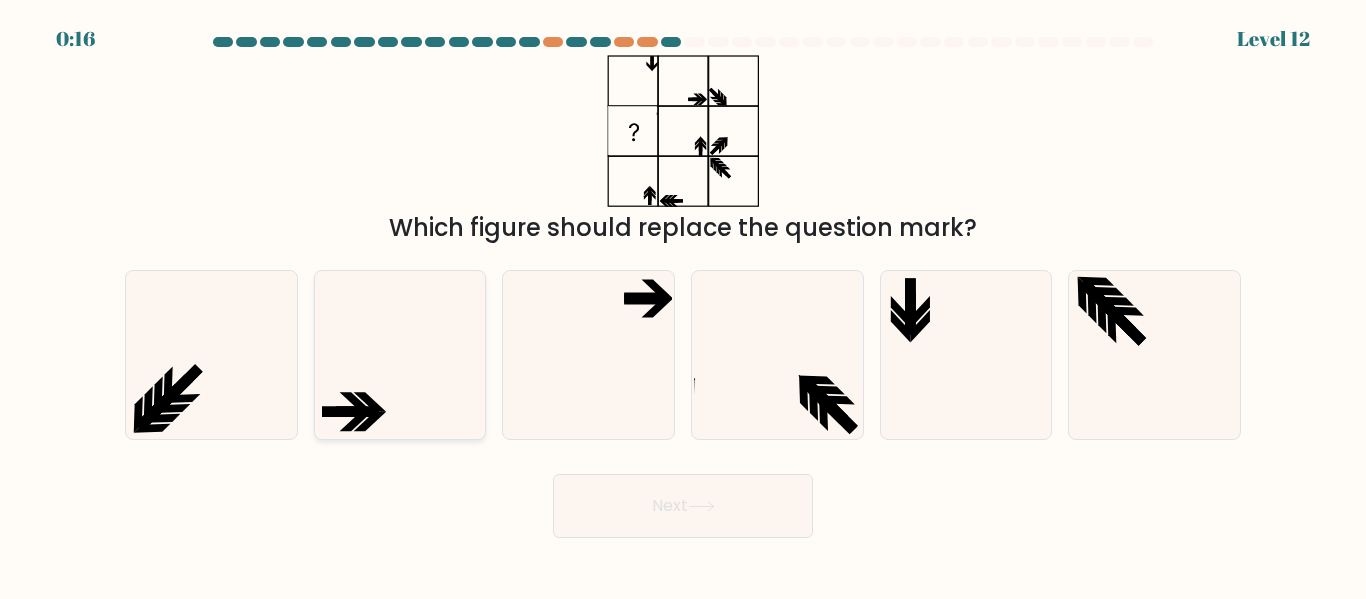 click at bounding box center (399, 354) 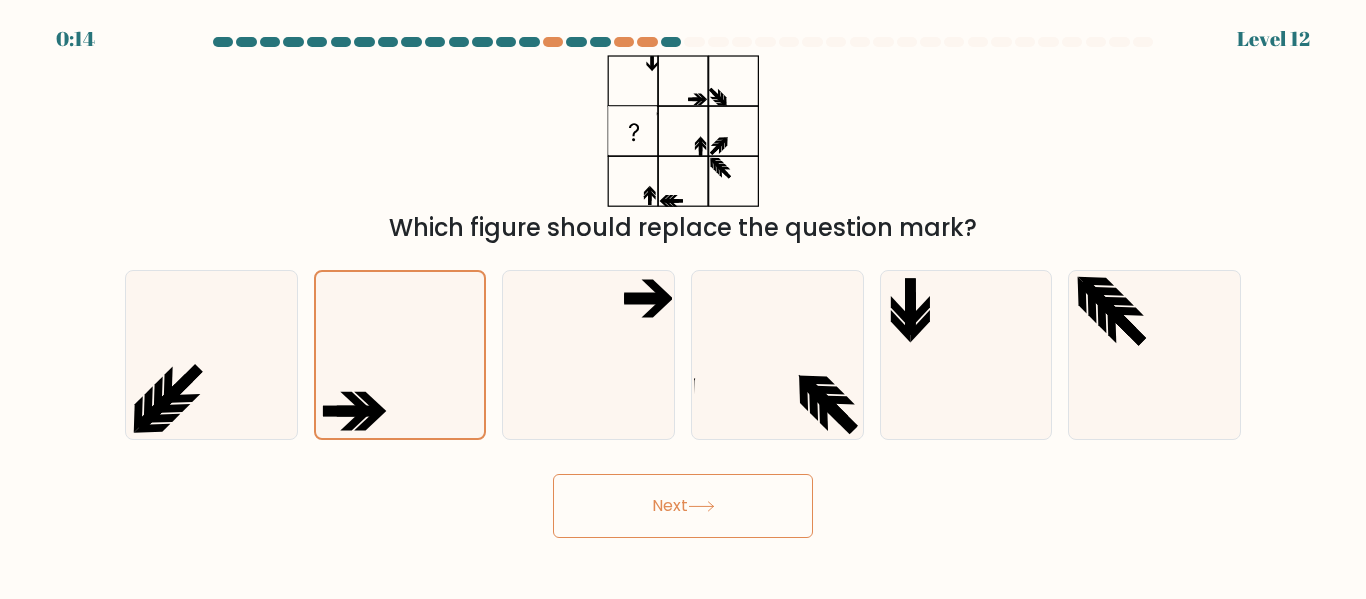 click on "Next" at bounding box center (683, 506) 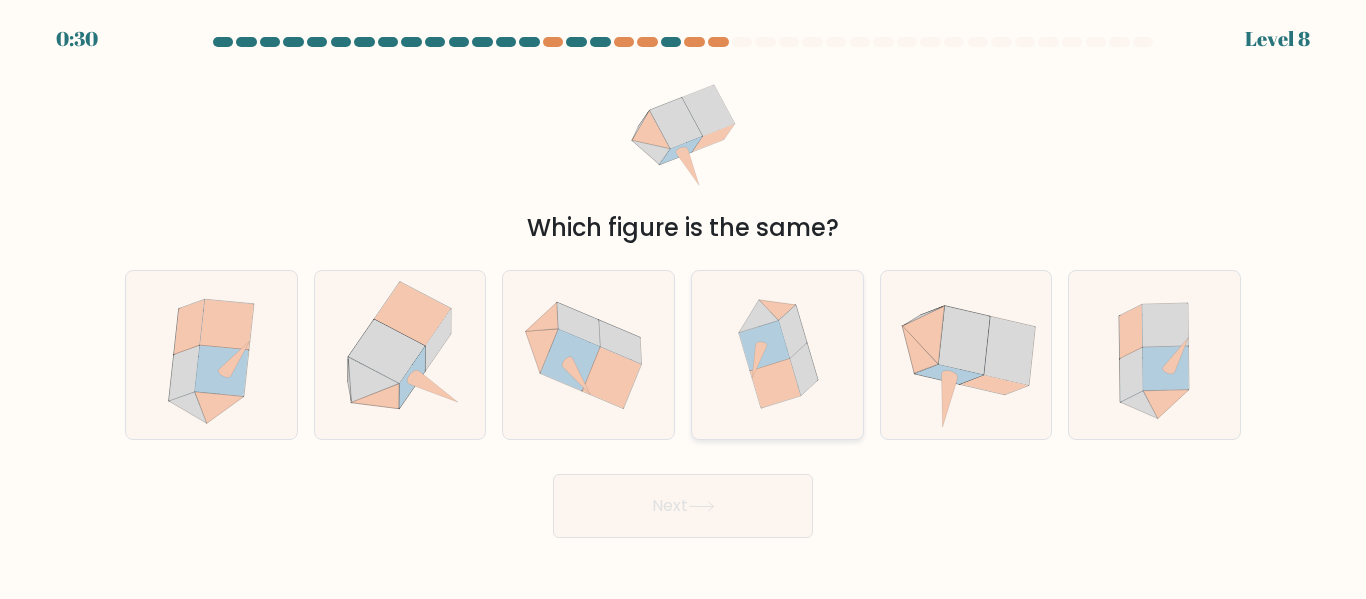 click at bounding box center [775, 383] 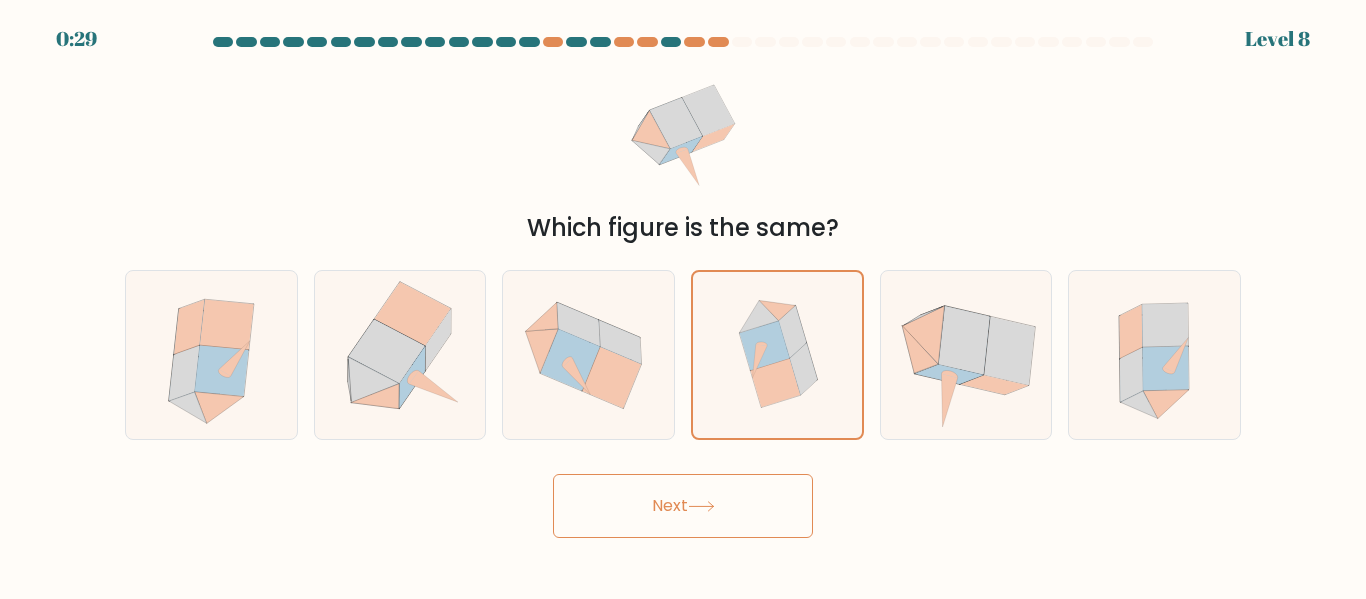 click on "Next" at bounding box center [683, 506] 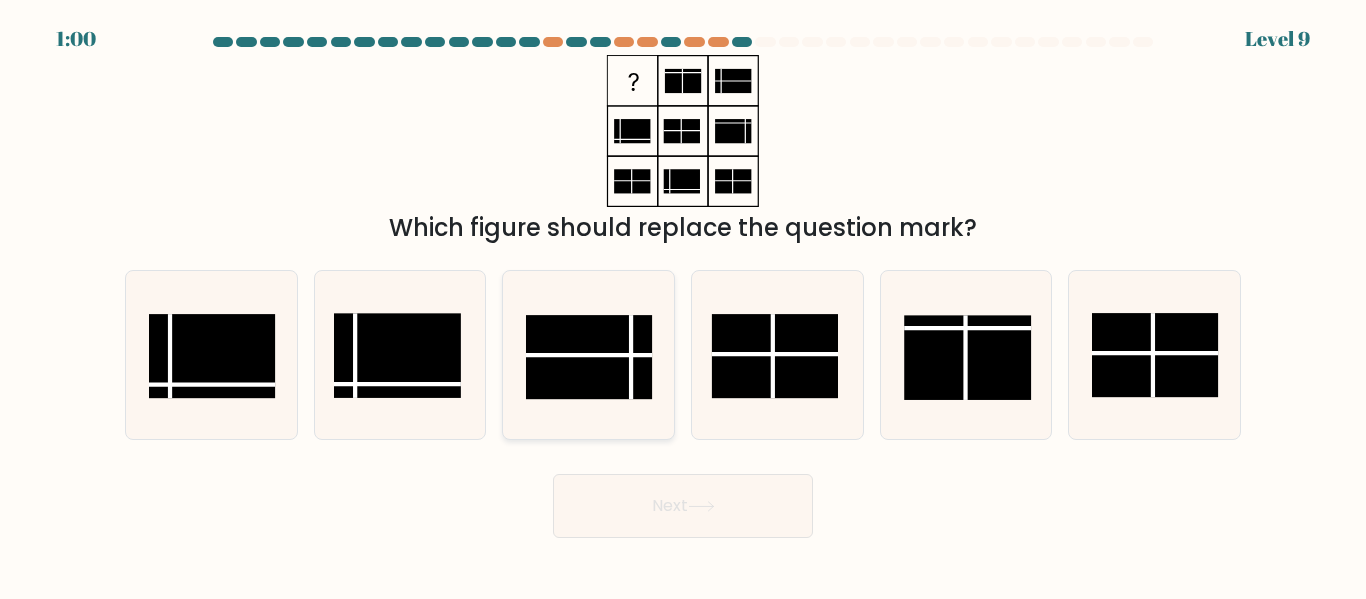 click at bounding box center (631, 358) 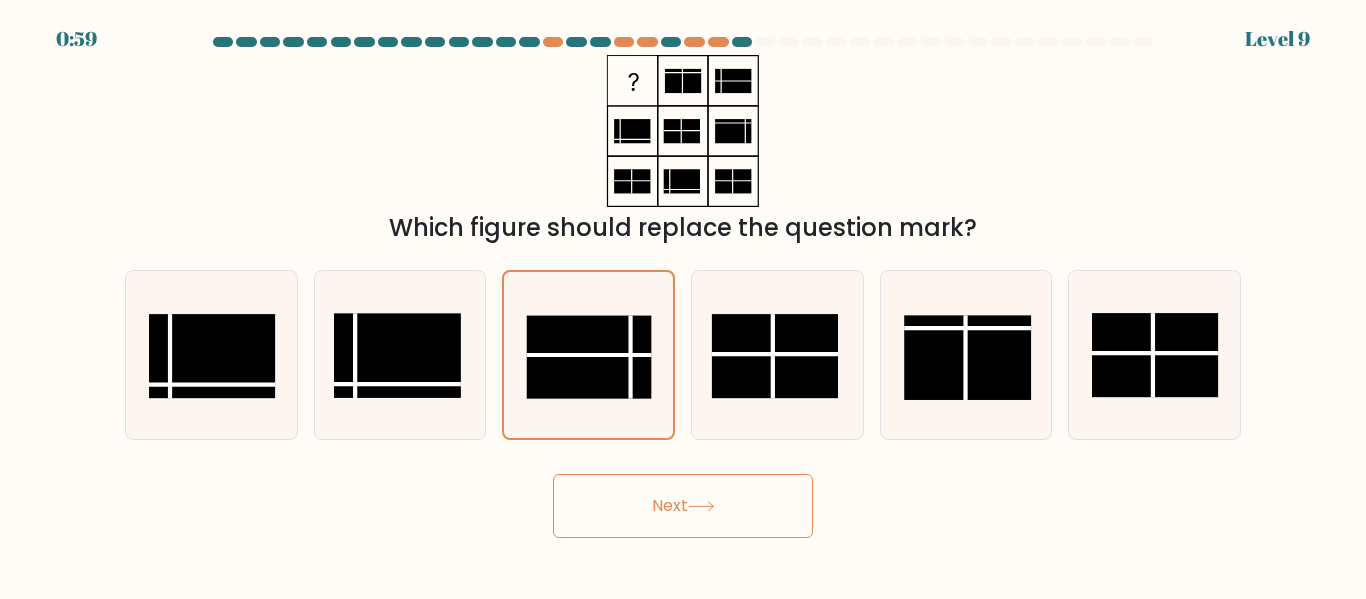 click on "Next" at bounding box center (683, 506) 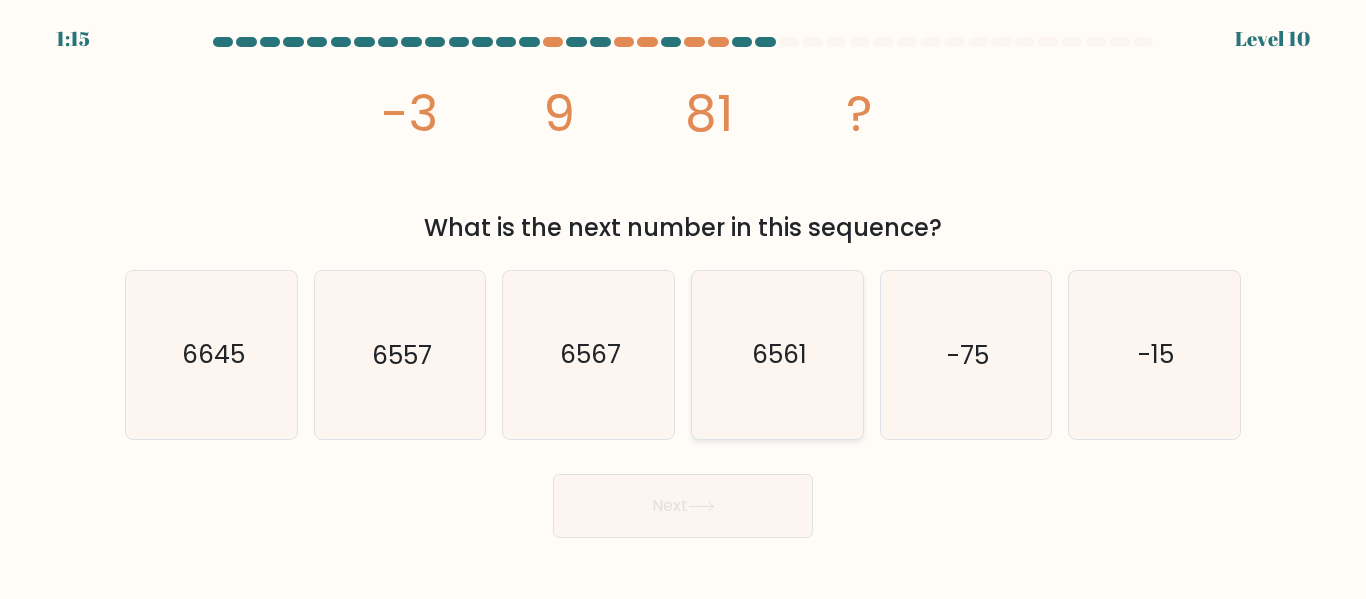 click on "6561" at bounding box center [777, 354] 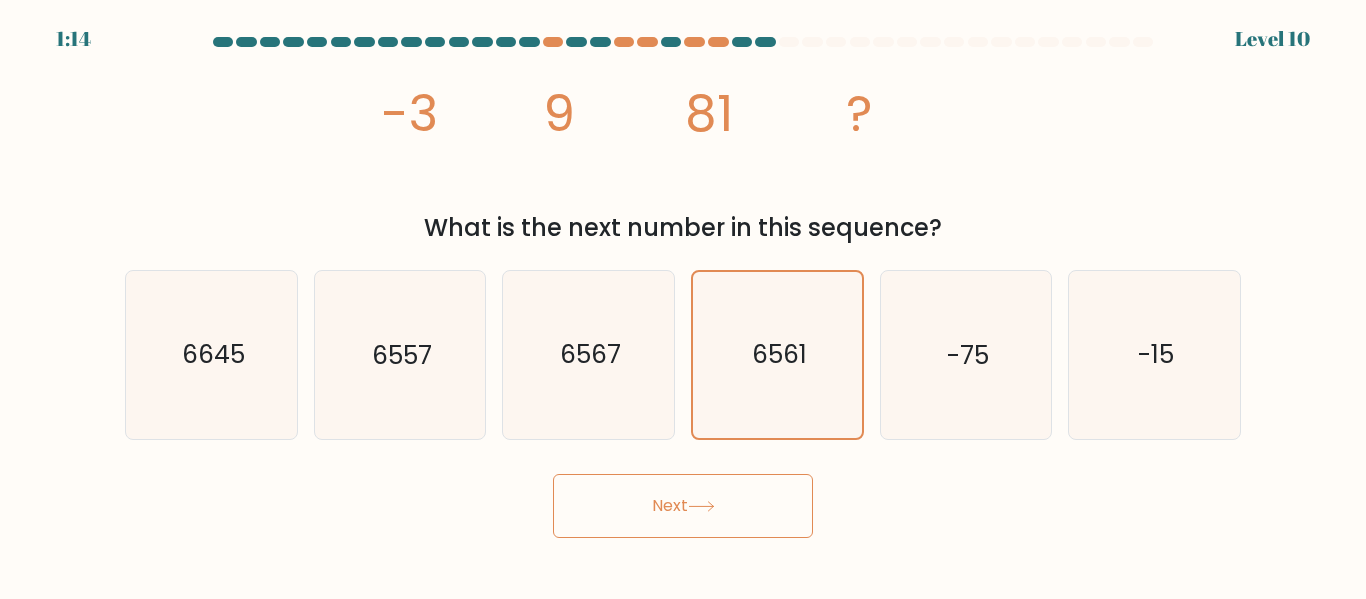 click on "Next" at bounding box center (683, 506) 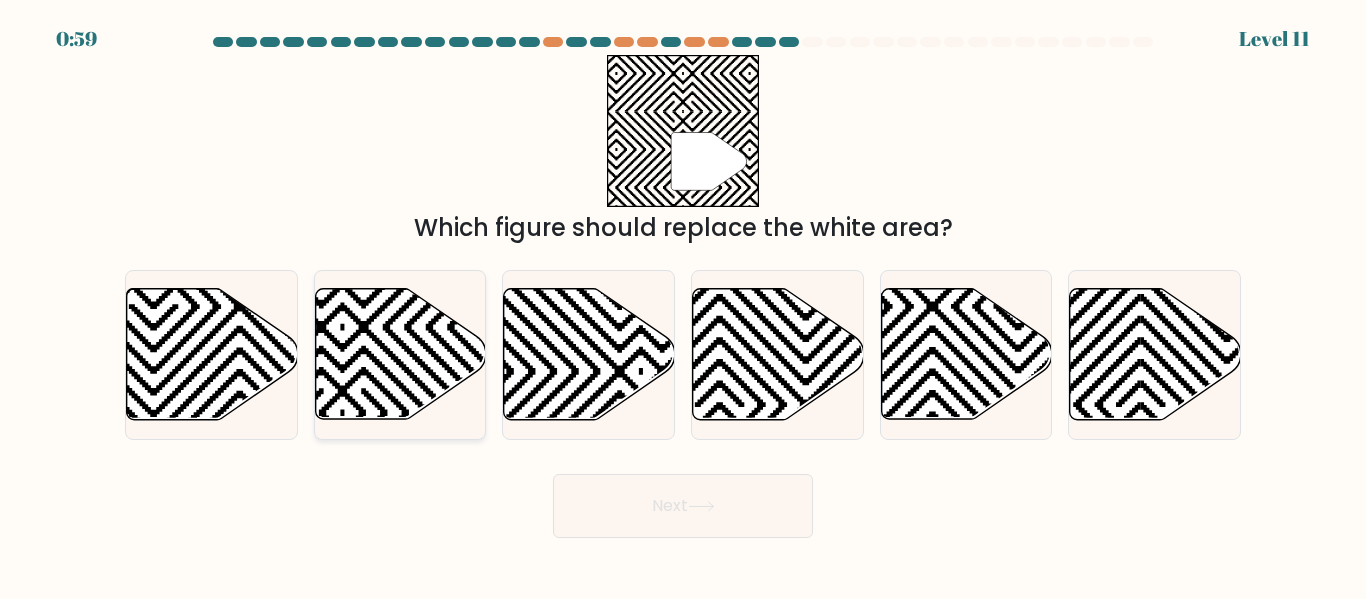 click at bounding box center [400, 354] 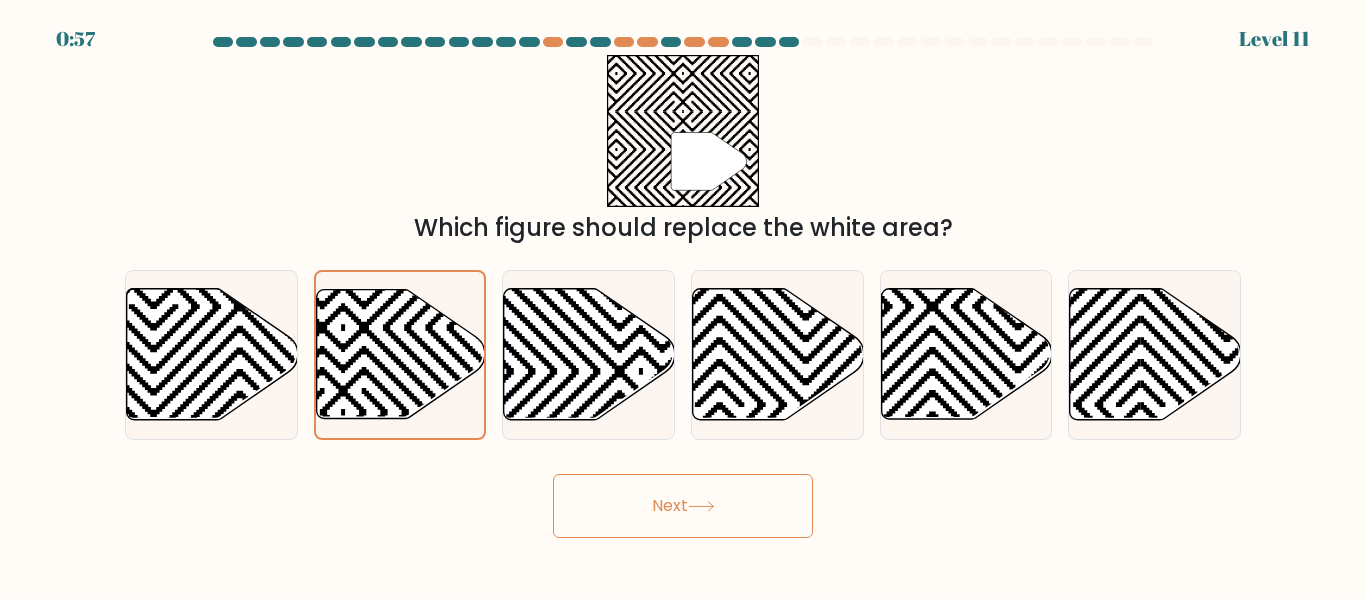 click on "Next" at bounding box center (683, 506) 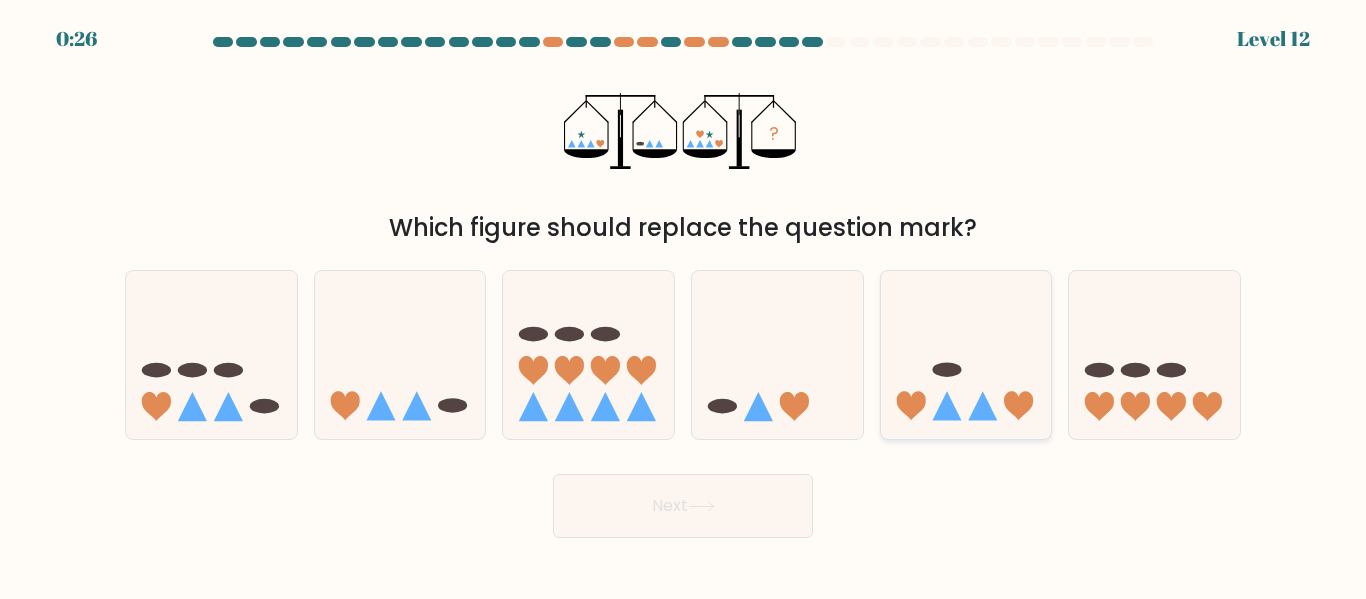 click at bounding box center (946, 406) 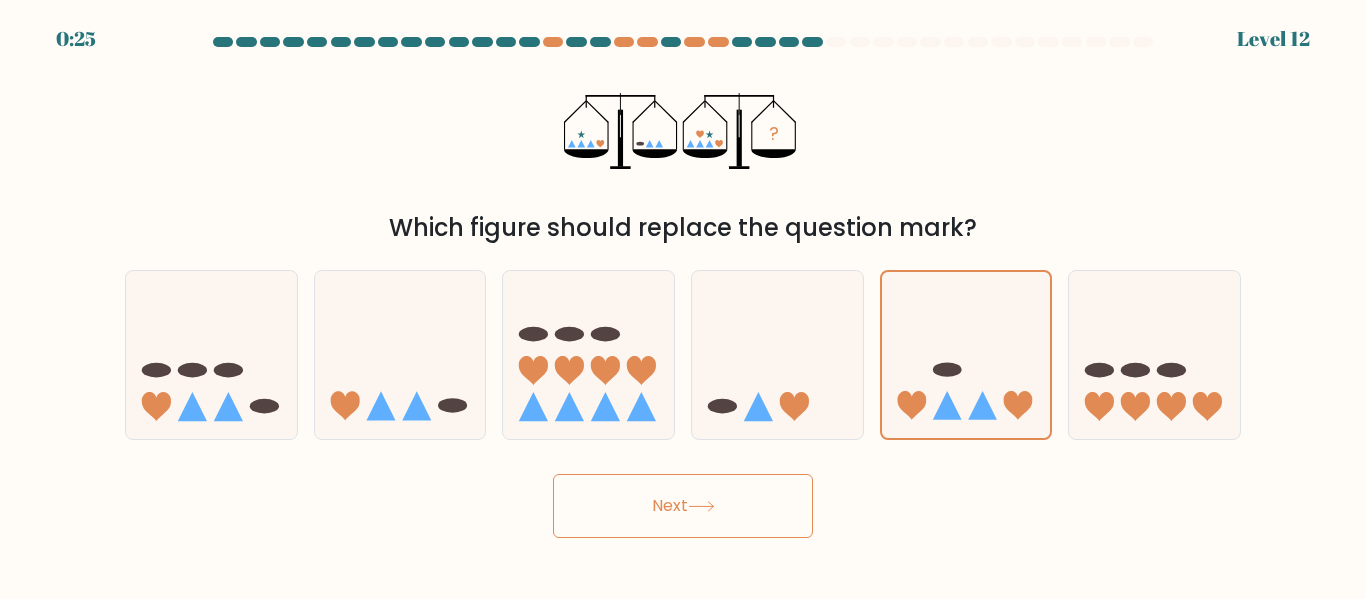 click on "Next" at bounding box center [683, 506] 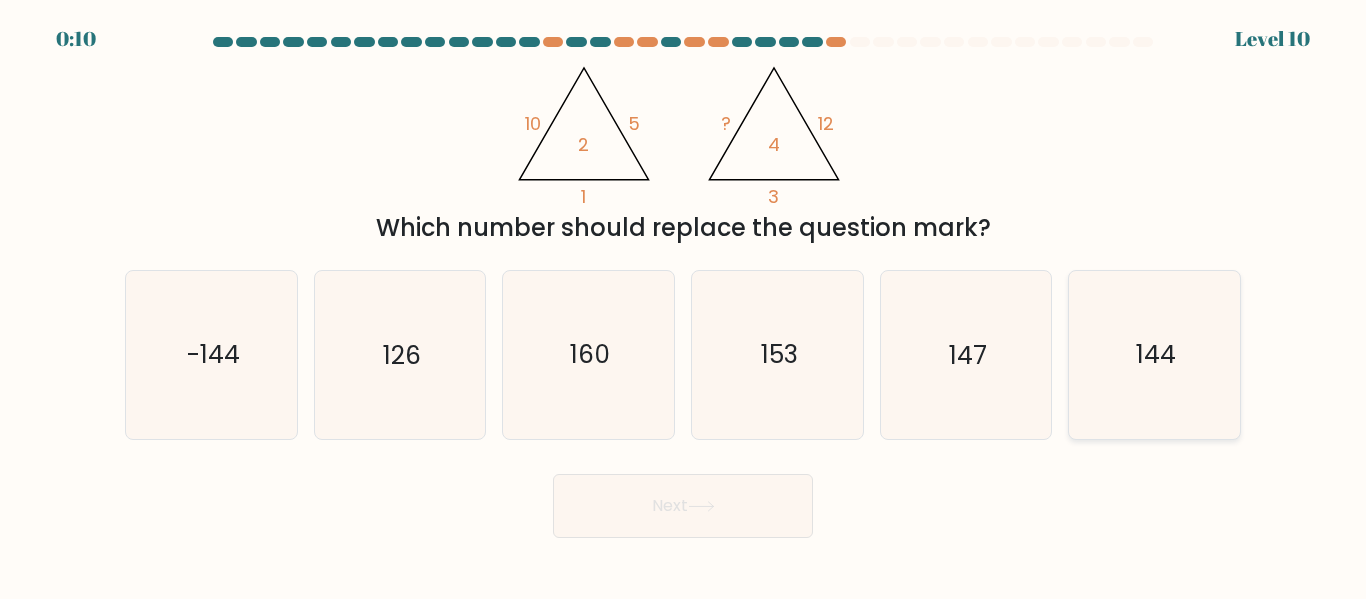 click on "144" at bounding box center [1156, 355] 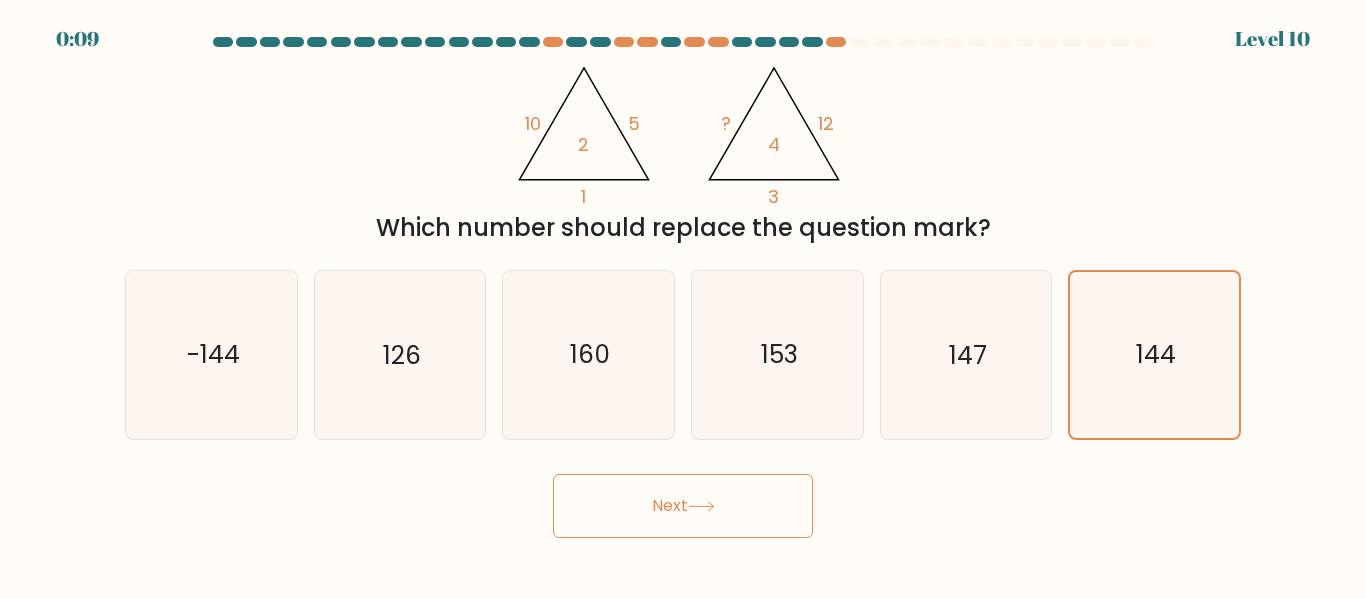 click on "Next" at bounding box center (683, 506) 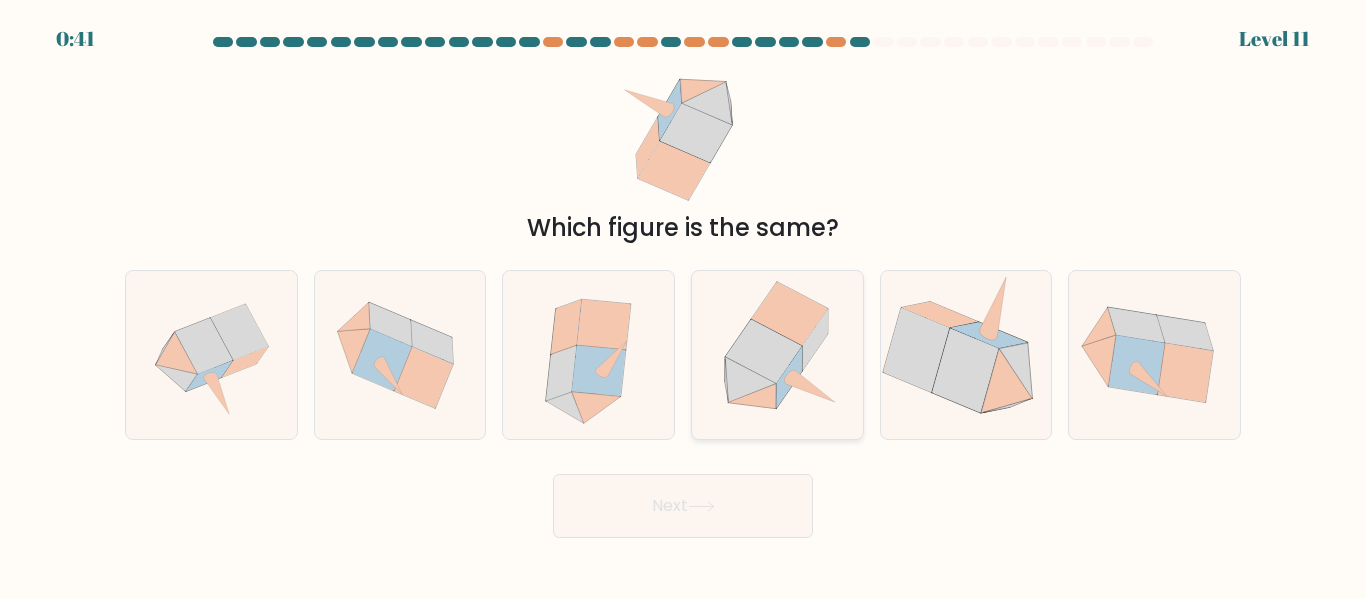 click at bounding box center [764, 352] 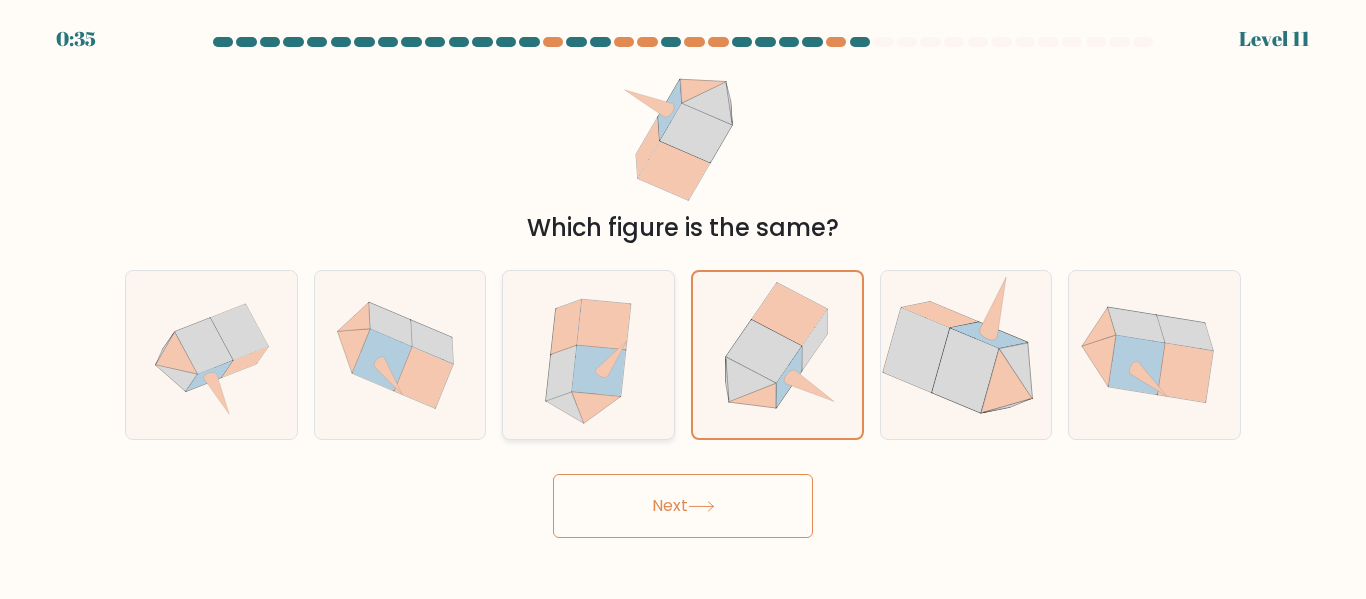 click at bounding box center [561, 373] 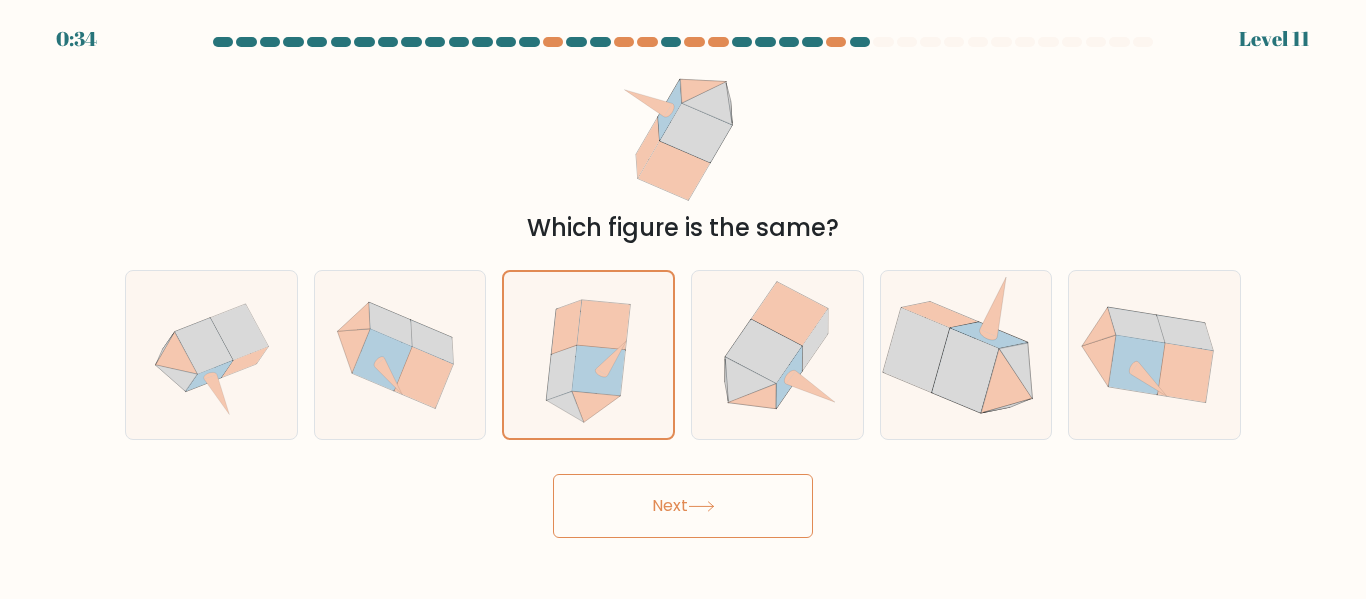 click on "Next" at bounding box center [683, 506] 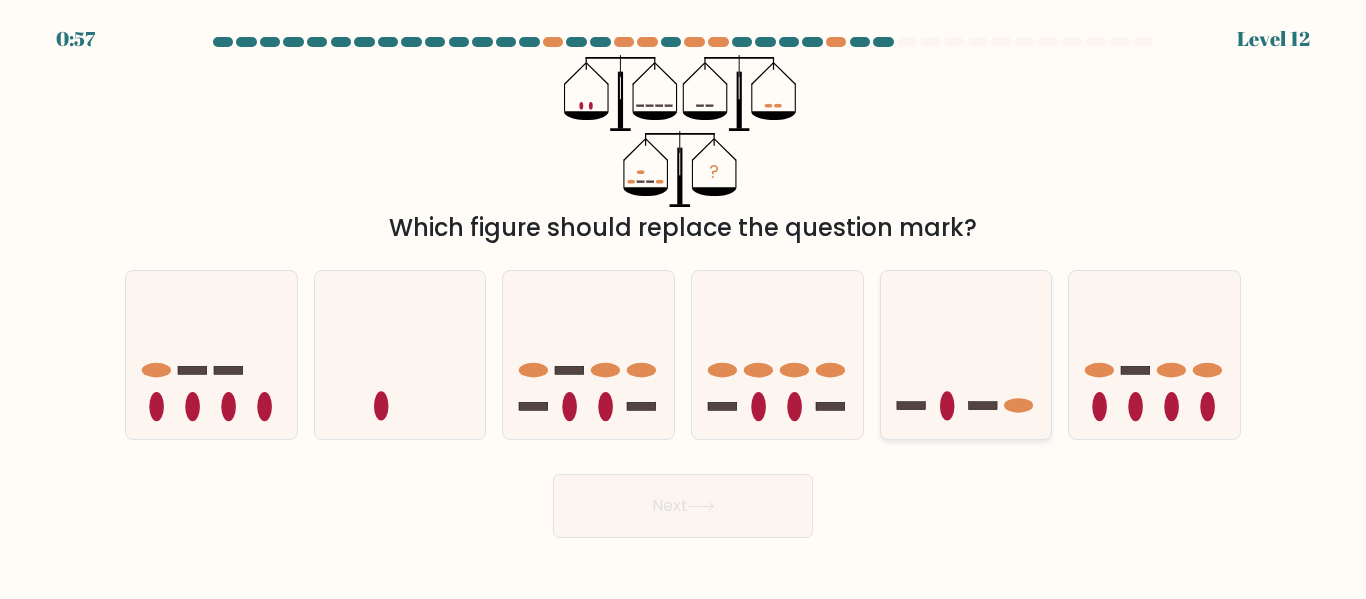 click at bounding box center (982, 406) 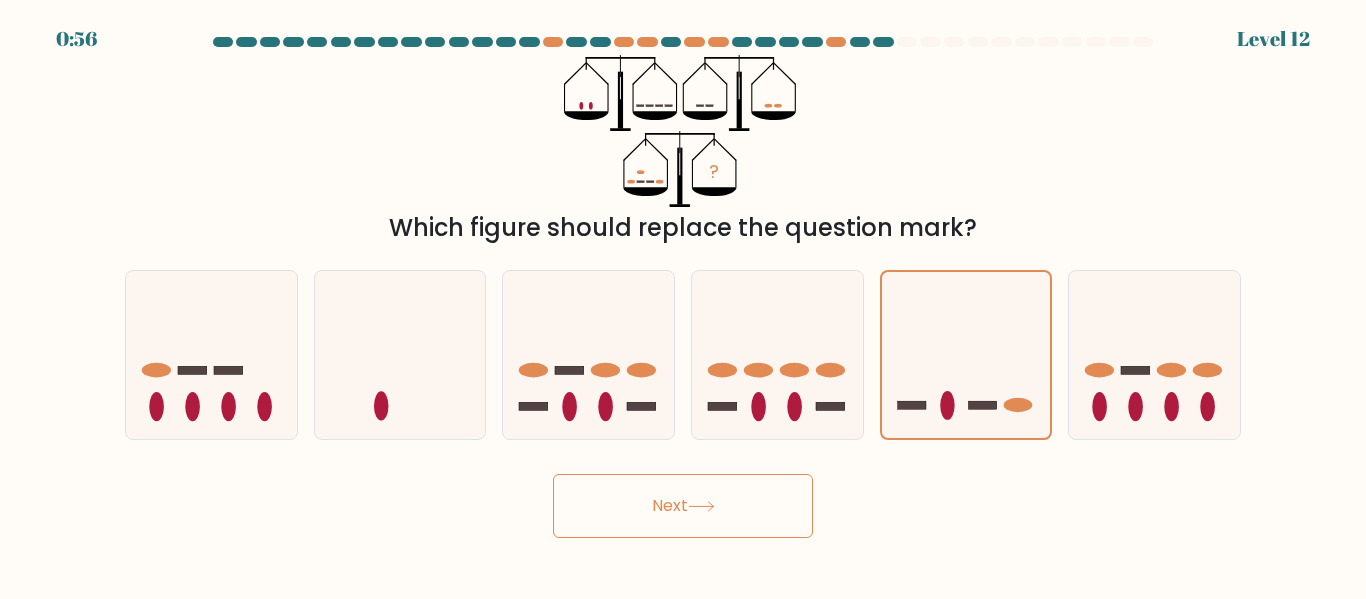click on "Next" at bounding box center [683, 506] 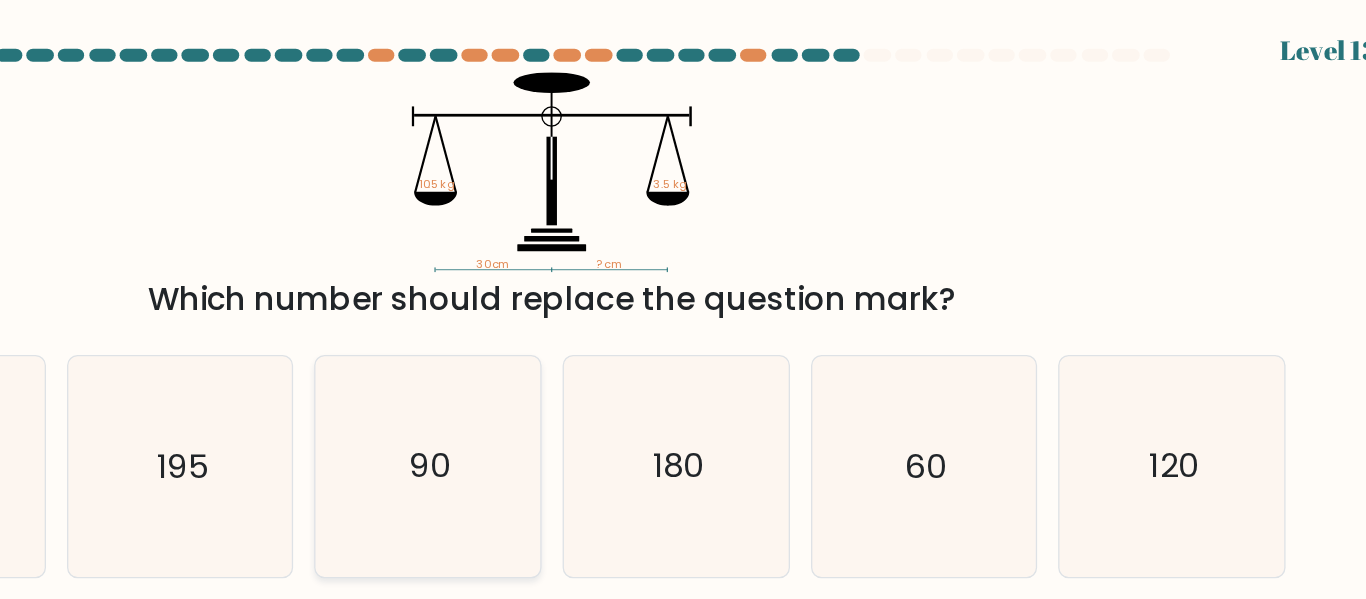 click on "90" at bounding box center (590, 355) 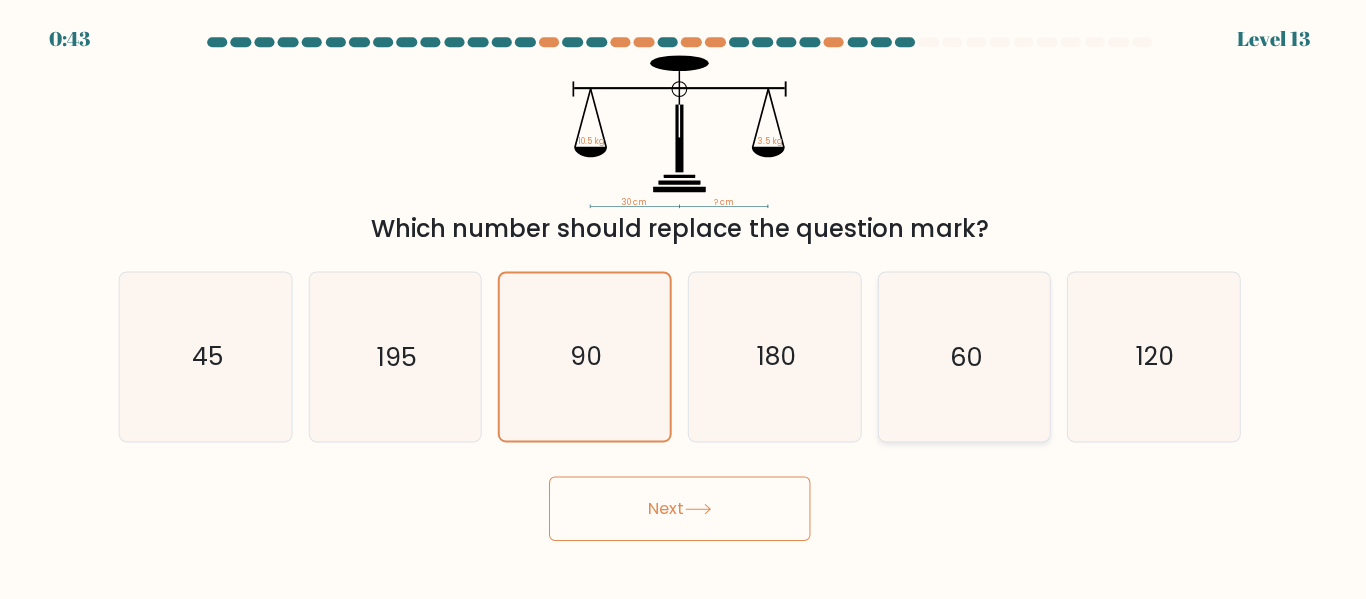 scroll, scrollTop: 0, scrollLeft: 0, axis: both 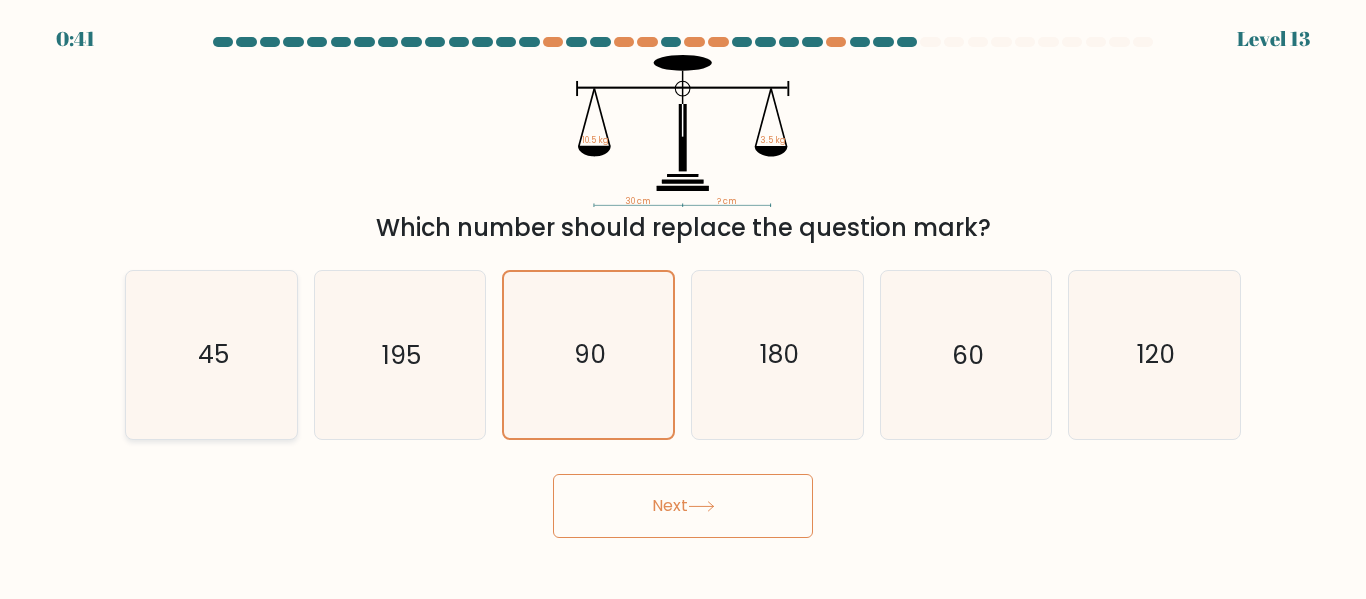 click on "45" at bounding box center (211, 354) 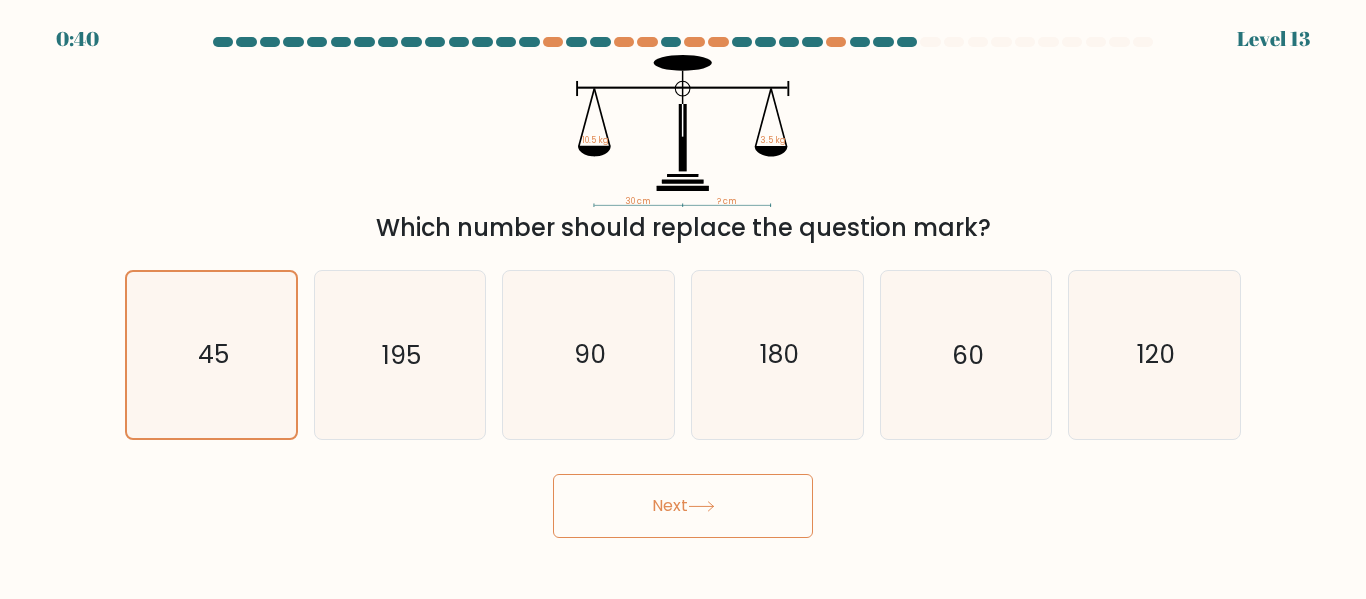 click on "Next" at bounding box center (683, 506) 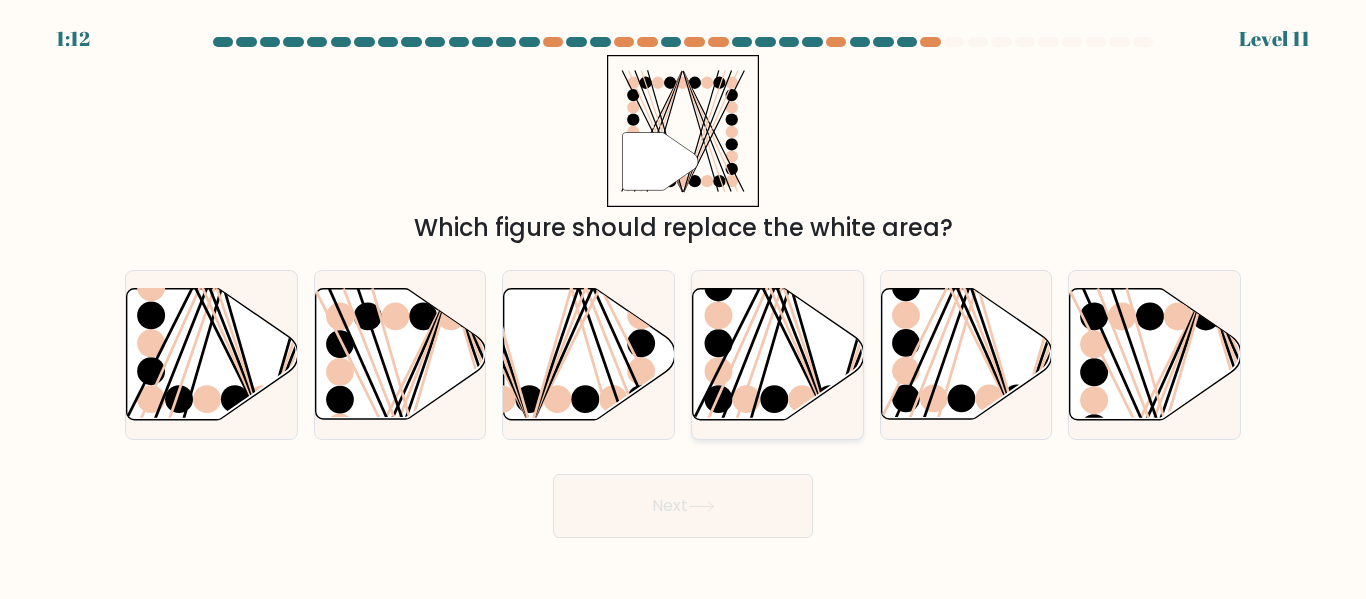 click at bounding box center (768, 286) 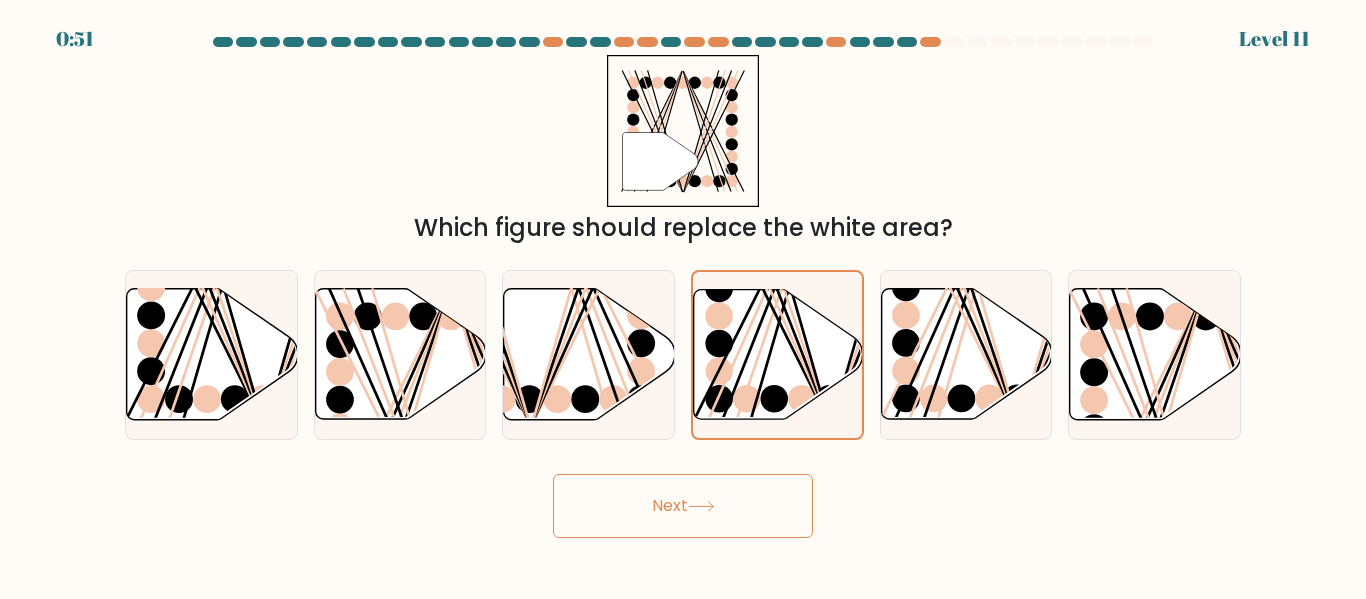click on "Next" at bounding box center (683, 506) 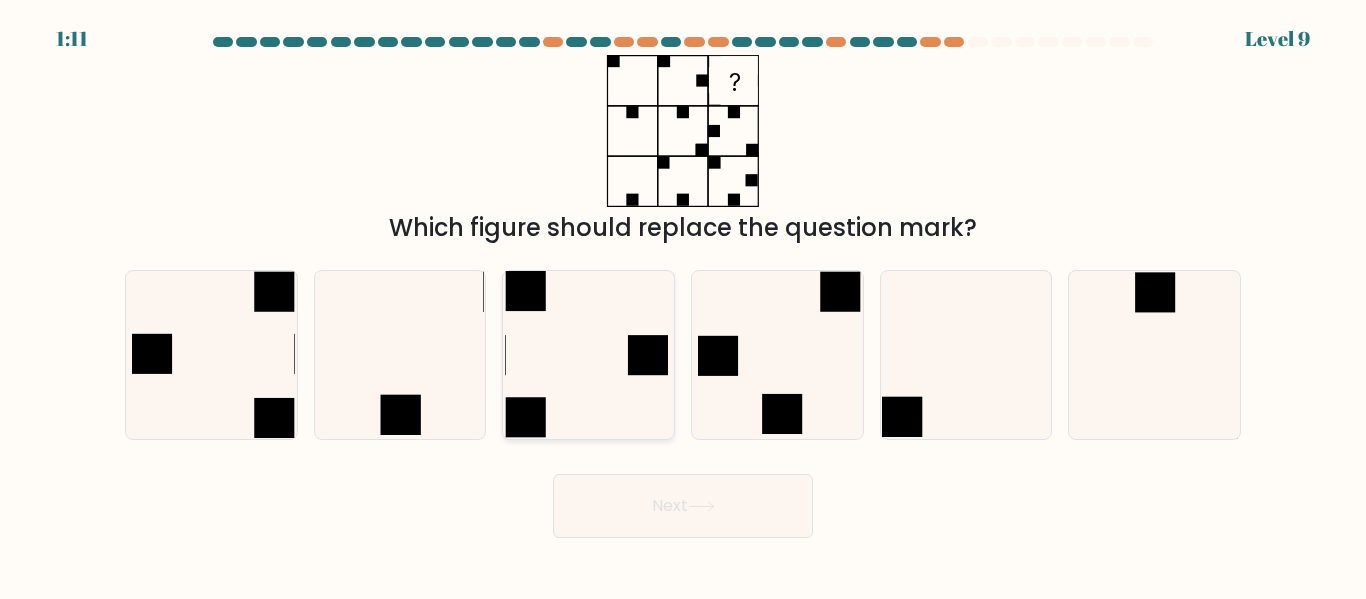 click at bounding box center [588, 354] 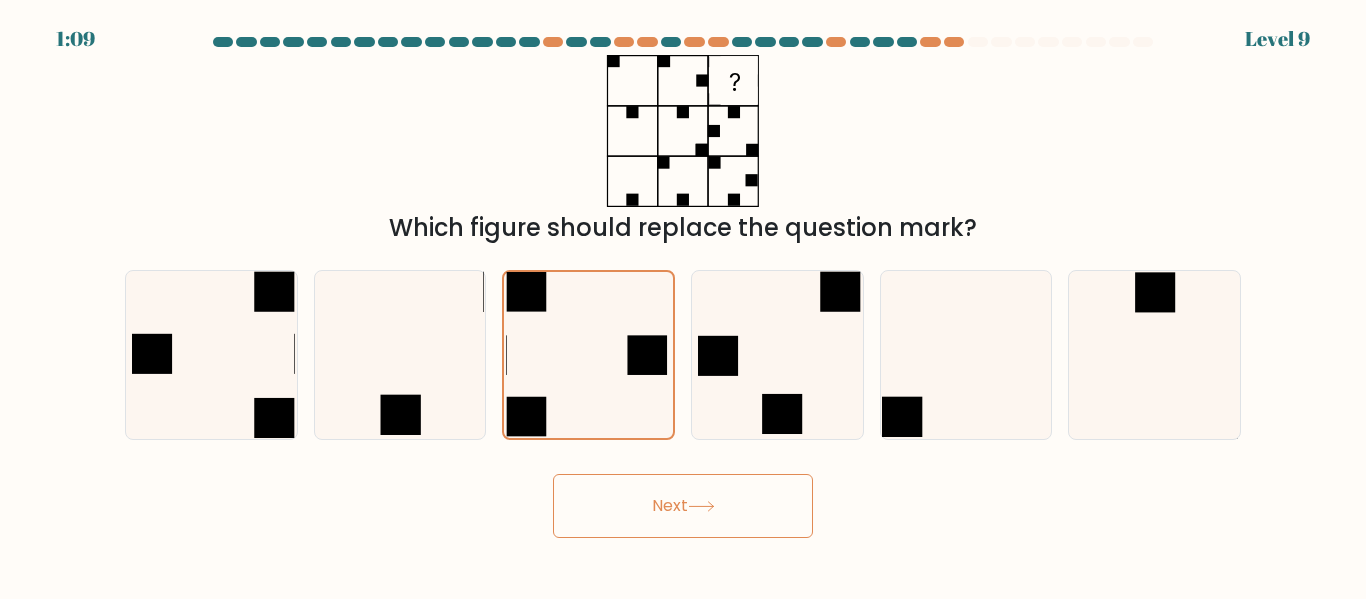 click on "Next" at bounding box center [683, 506] 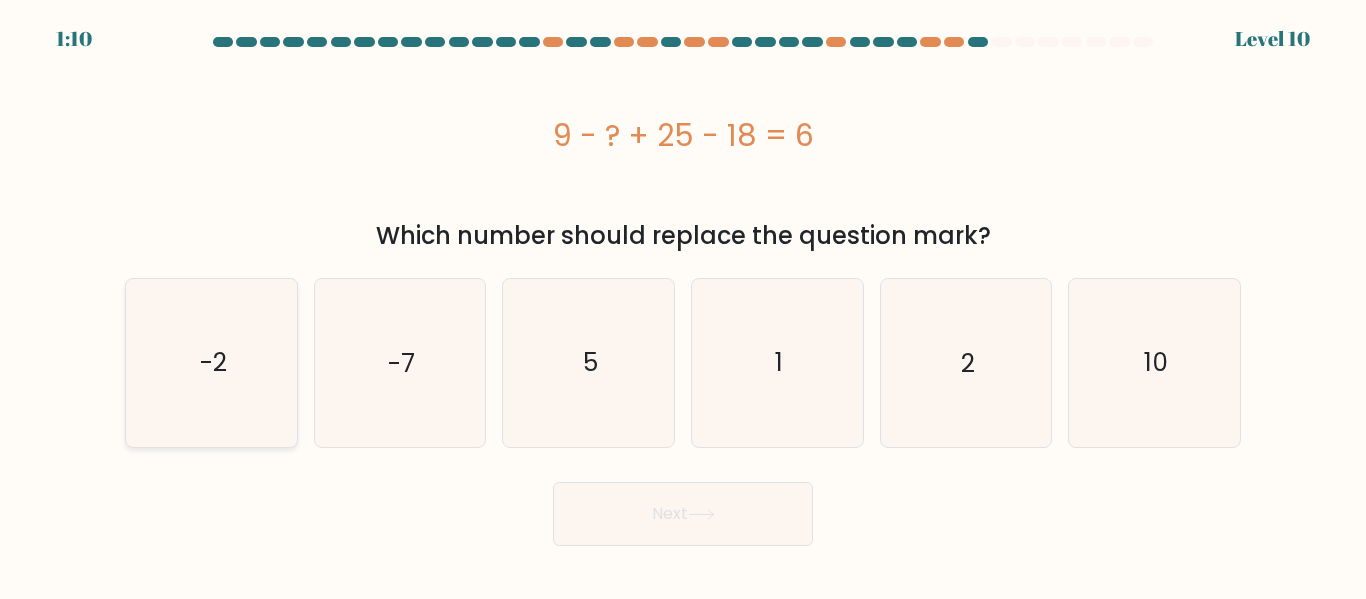 click on "-2" at bounding box center (212, 362) 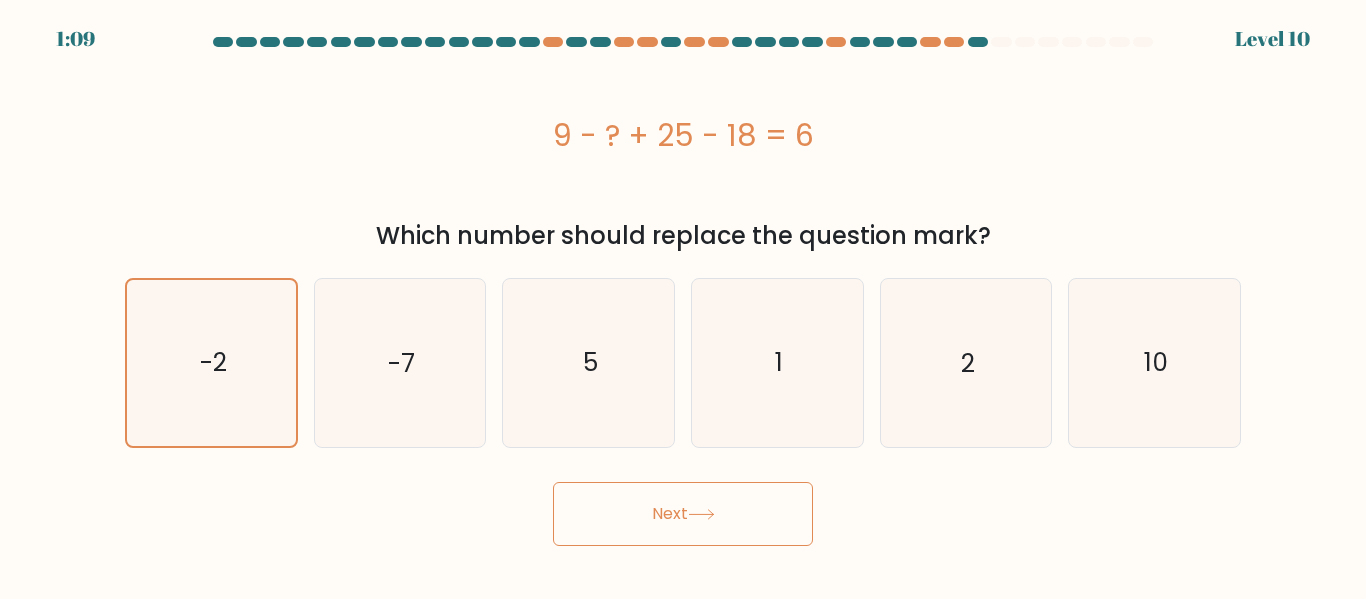 click on "Next" at bounding box center (683, 514) 